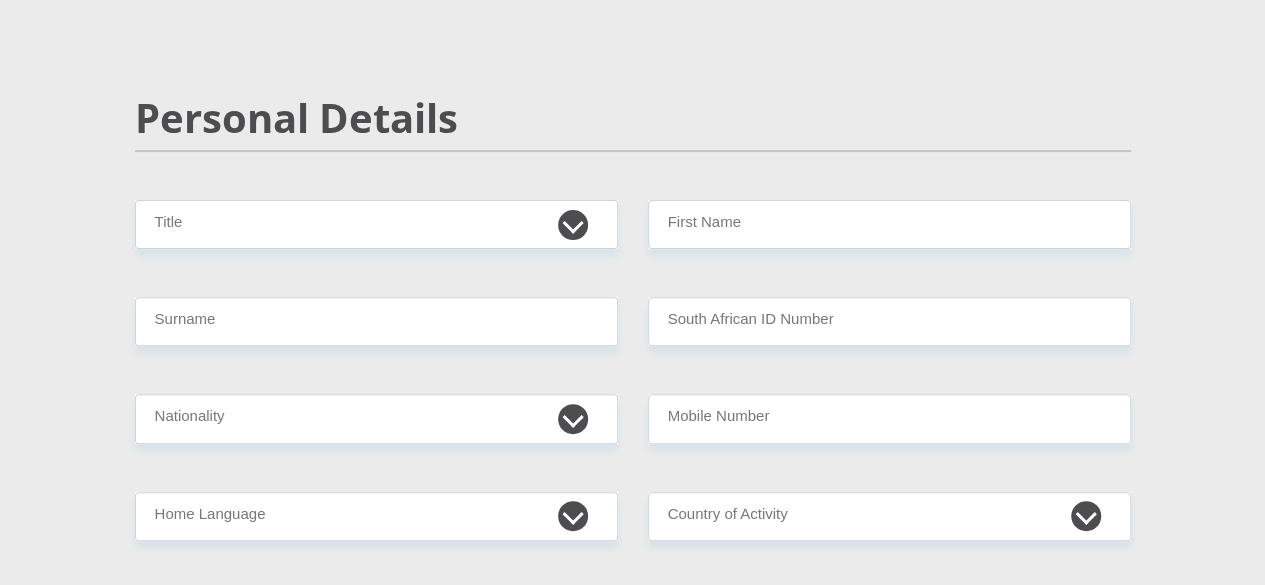 scroll, scrollTop: 200, scrollLeft: 0, axis: vertical 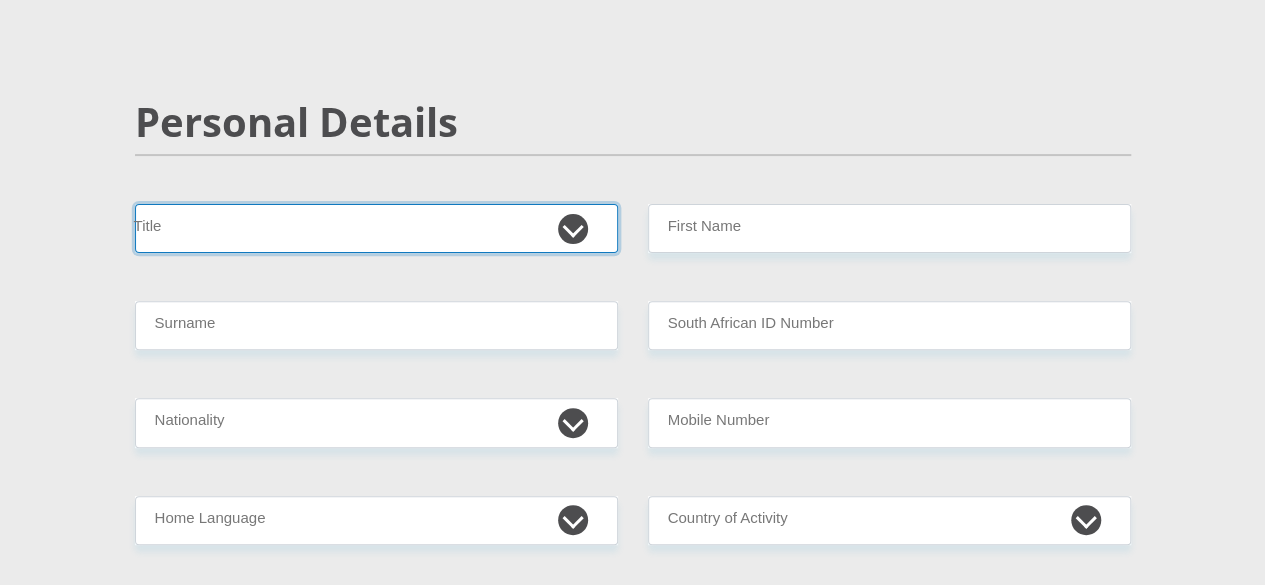 click on "Mr
Ms
Mrs
Dr
Other" at bounding box center [376, 228] 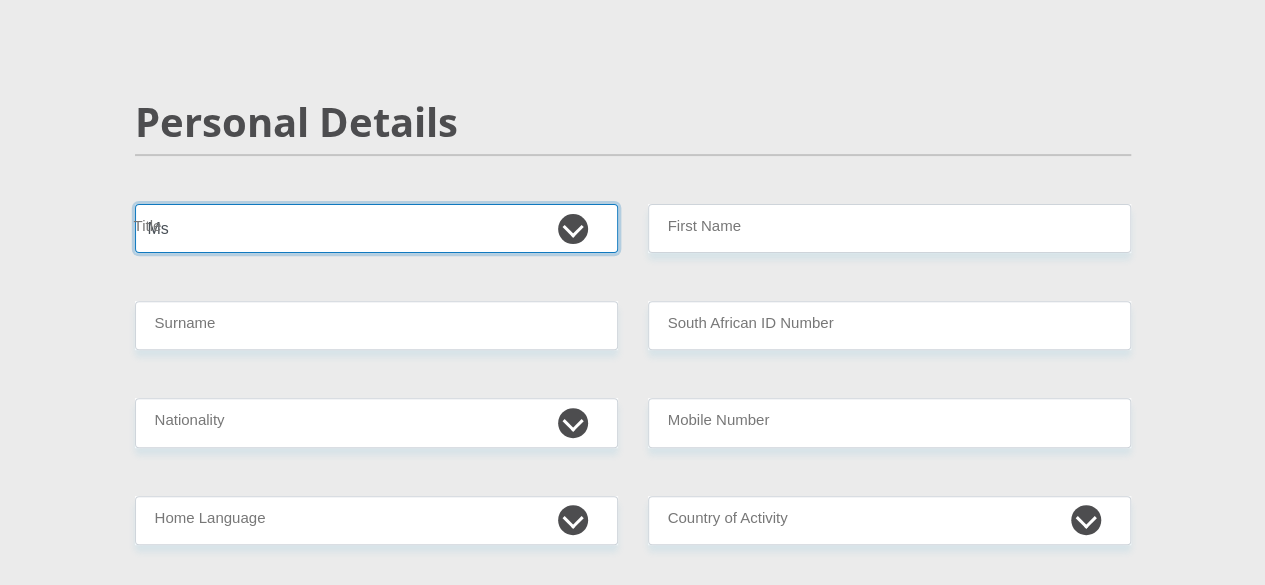 click on "Mr
Ms
Mrs
Dr
Other" at bounding box center [376, 228] 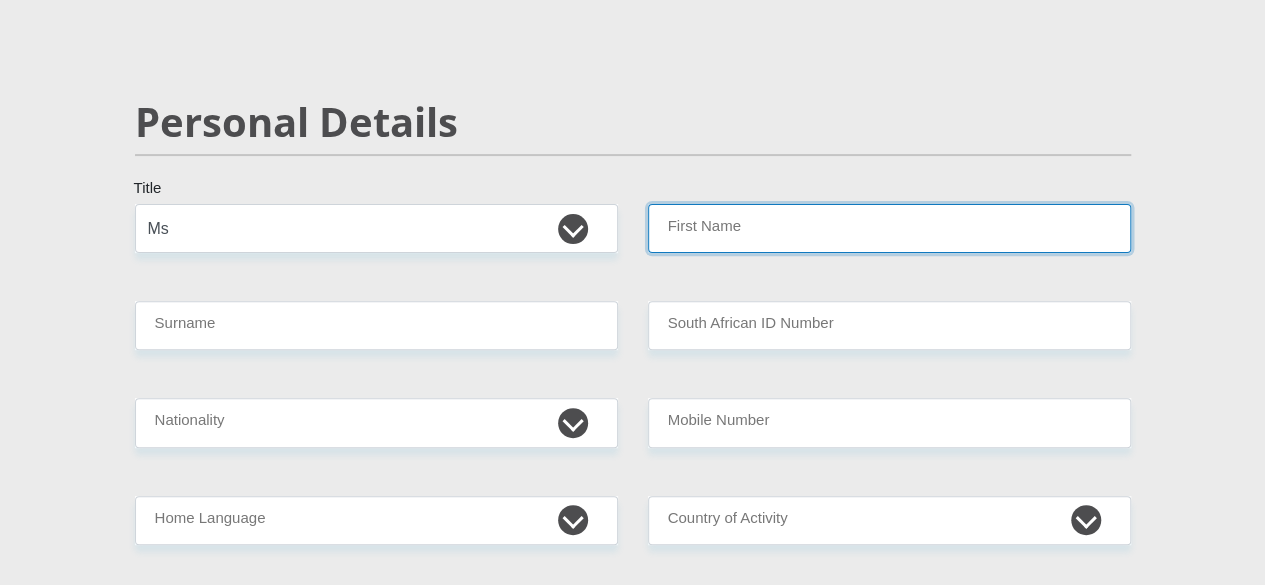 click on "First Name" at bounding box center (889, 228) 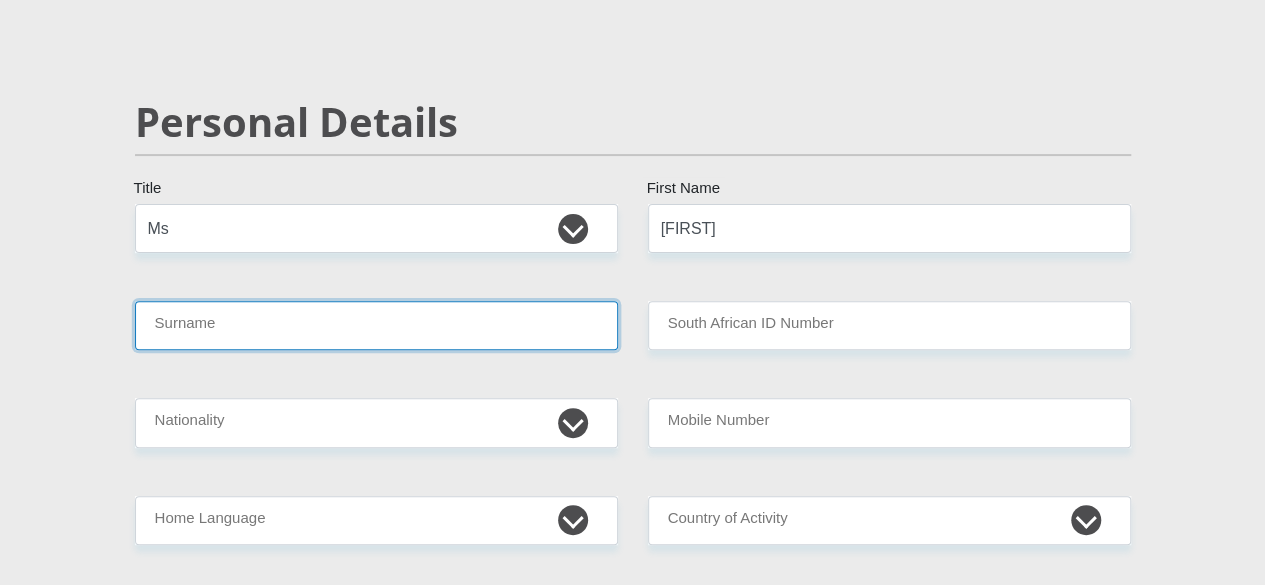 click on "Surname" at bounding box center [376, 325] 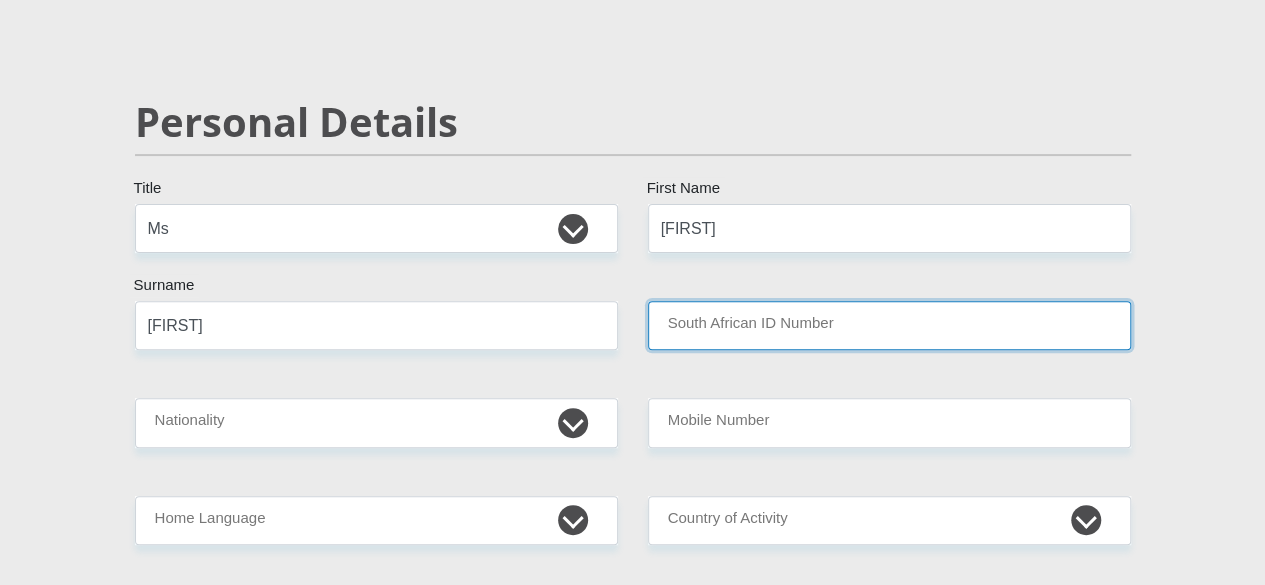click on "South African ID Number" at bounding box center [889, 325] 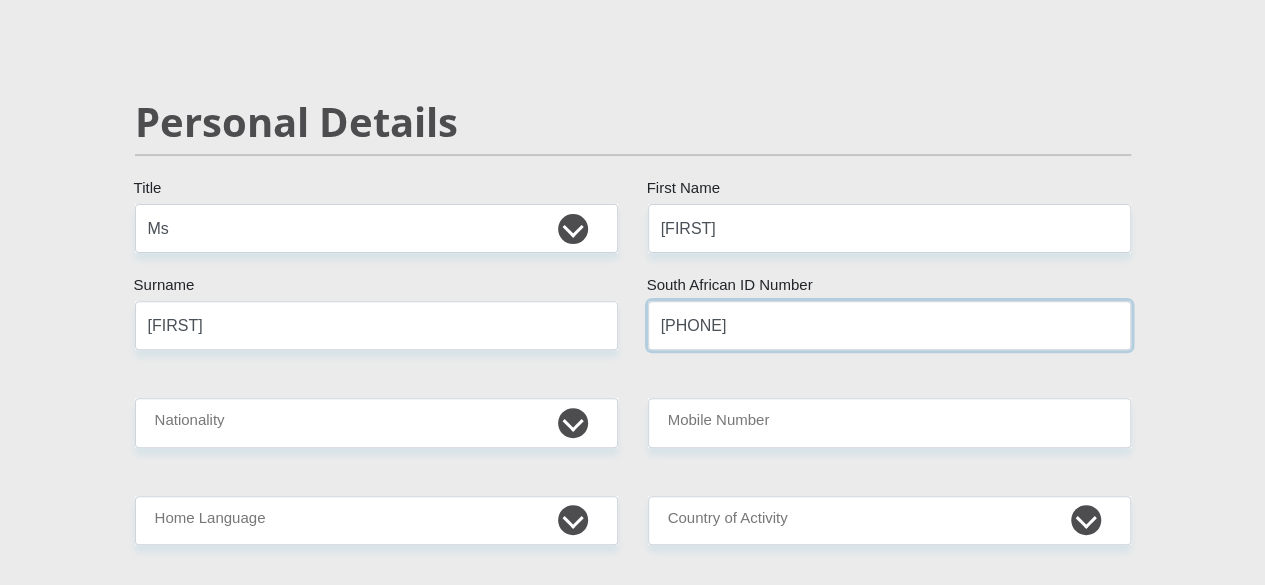 type on "[PHONE]" 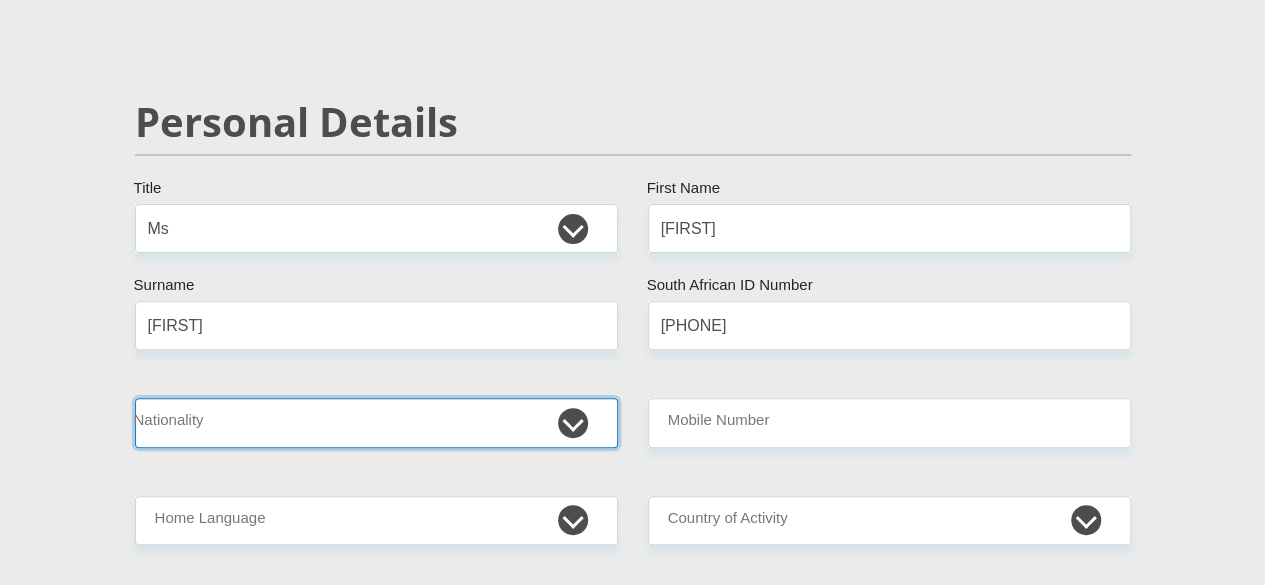 click on "South Africa
Afghanistan
Aland Islands
Albania
Algeria
America Samoa
American Virgin Islands
Andorra
Angola
Anguilla
Antarctica
Antigua and Barbuda
Argentina
Armenia
Aruba
Ascension Island
Australia
Austria
Azerbaijan
Bahamas
Bahrain
Bangladesh
Barbados
Chad" at bounding box center (376, 422) 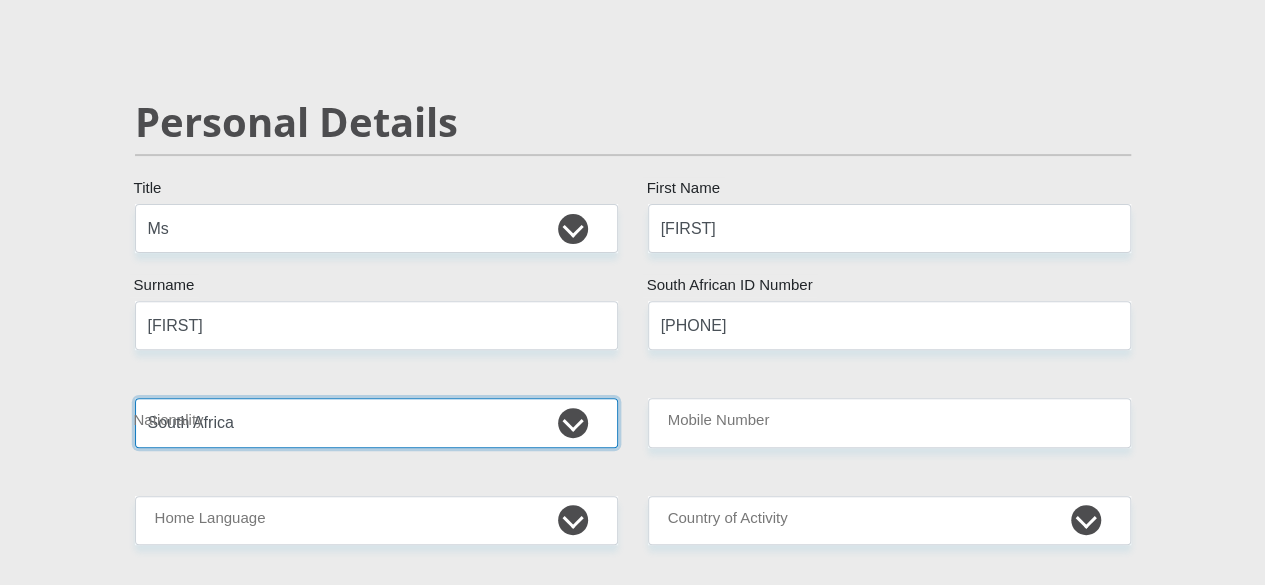 click on "South Africa
Afghanistan
Aland Islands
Albania
Algeria
America Samoa
American Virgin Islands
Andorra
Angola
Anguilla
Antarctica
Antigua and Barbuda
Argentina
Armenia
Aruba
Ascension Island
Australia
Austria
Azerbaijan
Bahamas
Bahrain
Bangladesh
Barbados
Chad" at bounding box center (376, 422) 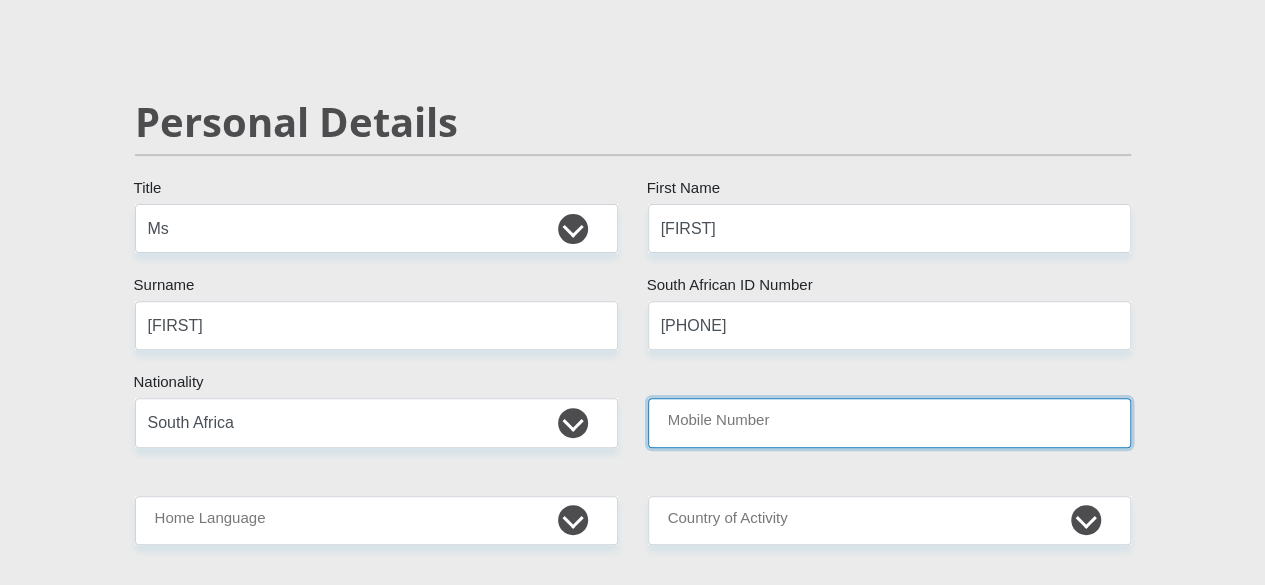 click on "Mobile Number" at bounding box center (889, 422) 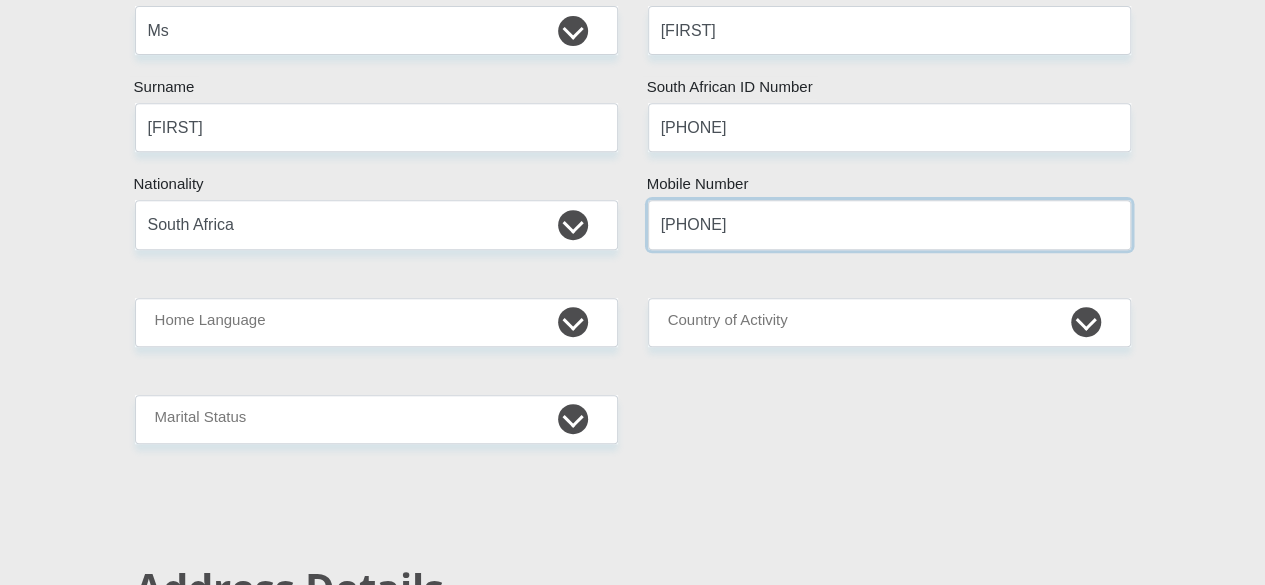 scroll, scrollTop: 400, scrollLeft: 0, axis: vertical 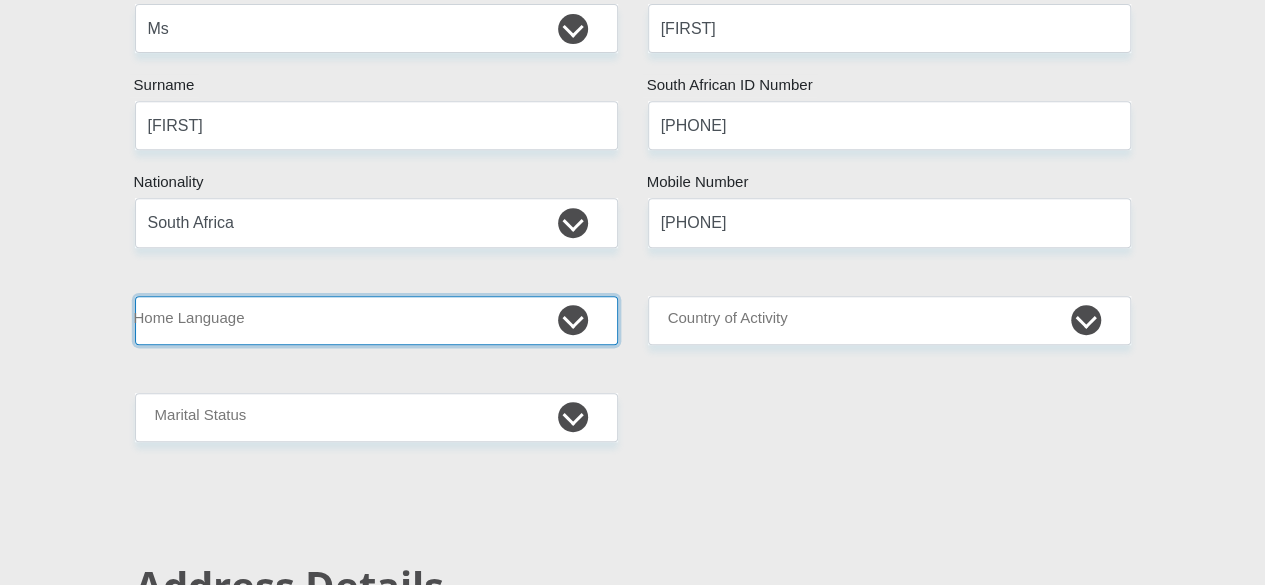 click on "Afrikaans
English
Sepedi
South Ndebele
Southern Sotho
Swati
Tsonga
Tswana
Venda
Xhosa
Zulu
Other" at bounding box center (376, 320) 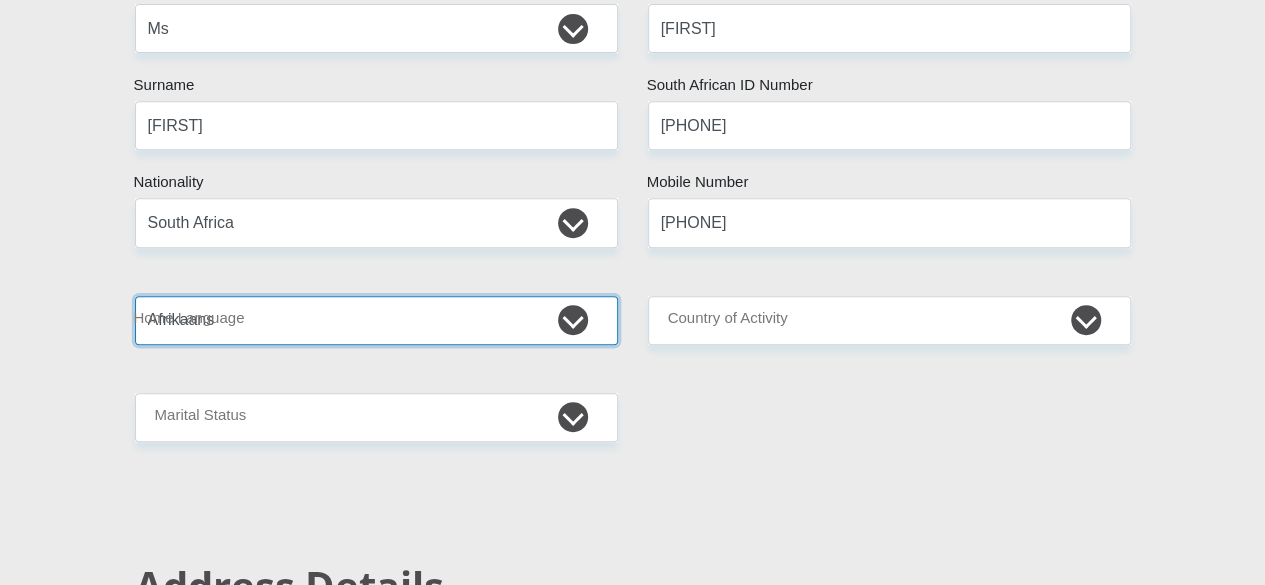 click on "Afrikaans
English
Sepedi
South Ndebele
Southern Sotho
Swati
Tsonga
Tswana
Venda
Xhosa
Zulu
Other" at bounding box center (376, 320) 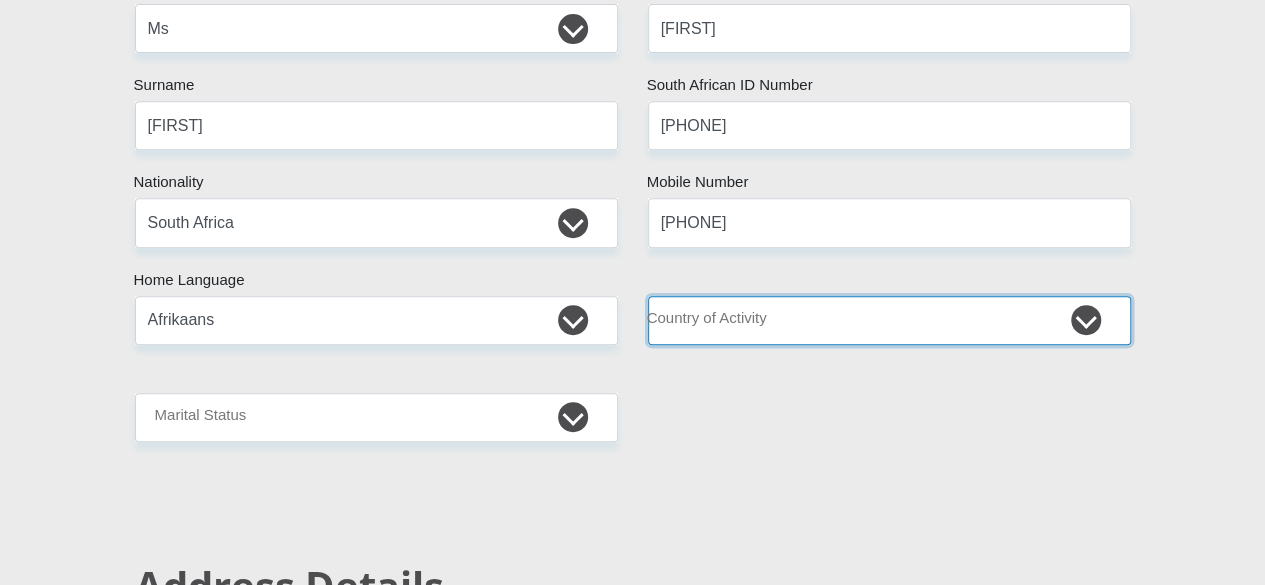 click on "South Africa
Afghanistan
Aland Islands
Albania
Algeria
America Samoa
American Virgin Islands
Andorra
Angola
Anguilla
Antarctica
Antigua and Barbuda
Argentina
Armenia
Aruba
Ascension Island
Australia
Austria
Azerbaijan
Chad" at bounding box center (889, 320) 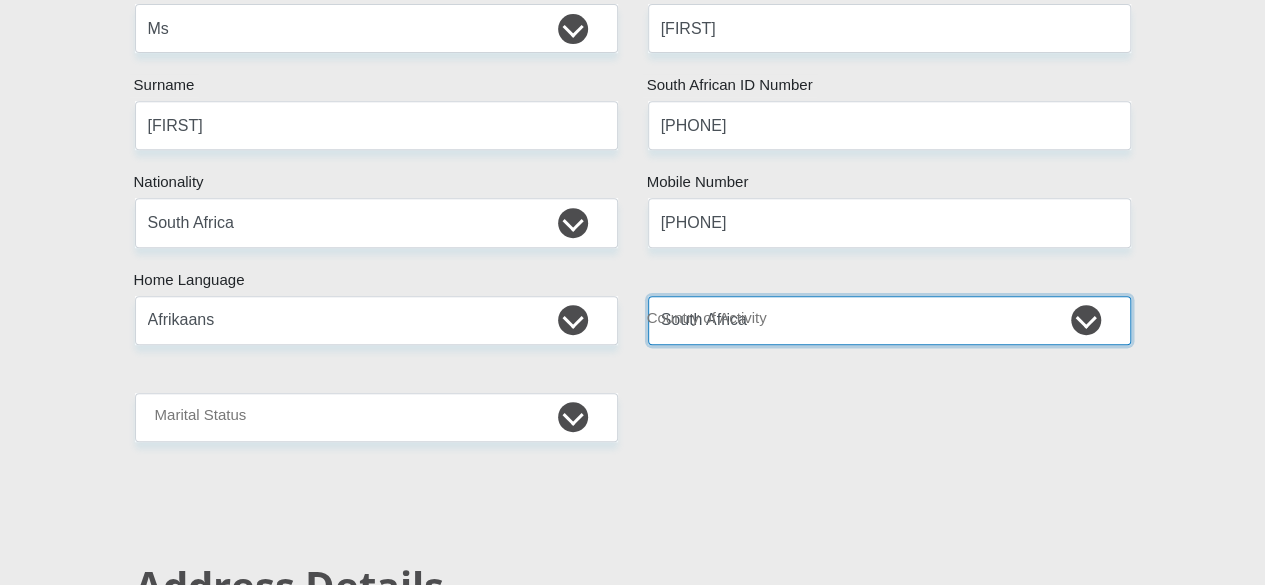 click on "South Africa
Afghanistan
Aland Islands
Albania
Algeria
America Samoa
American Virgin Islands
Andorra
Angola
Anguilla
Antarctica
Antigua and Barbuda
Argentina
Armenia
Aruba
Ascension Island
Australia
Austria
Azerbaijan
Chad" at bounding box center (889, 320) 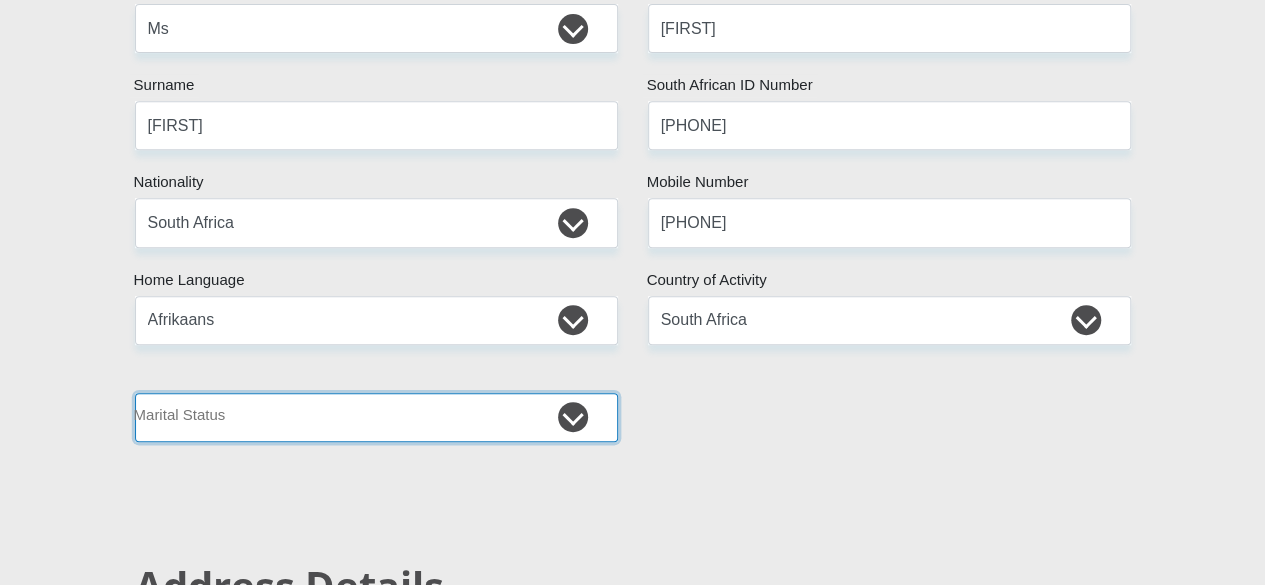 click on "Married ANC
Single
Divorced
Widowed
Married COP or Customary Law" at bounding box center [376, 417] 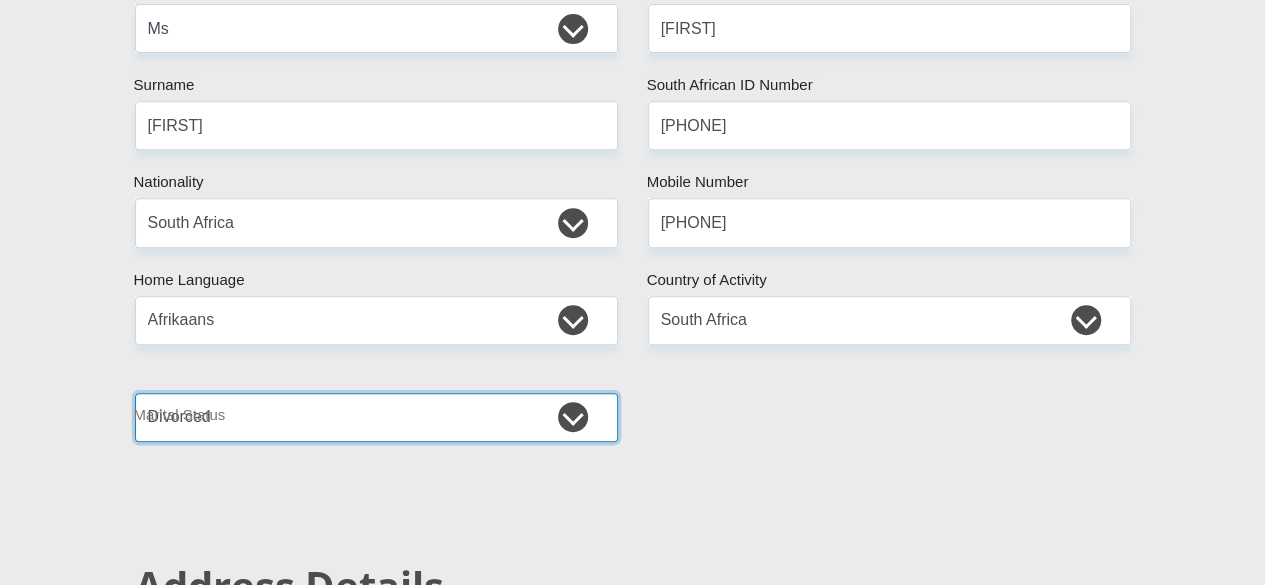 click on "Married ANC
Single
Divorced
Widowed
Married COP or Customary Law" at bounding box center (376, 417) 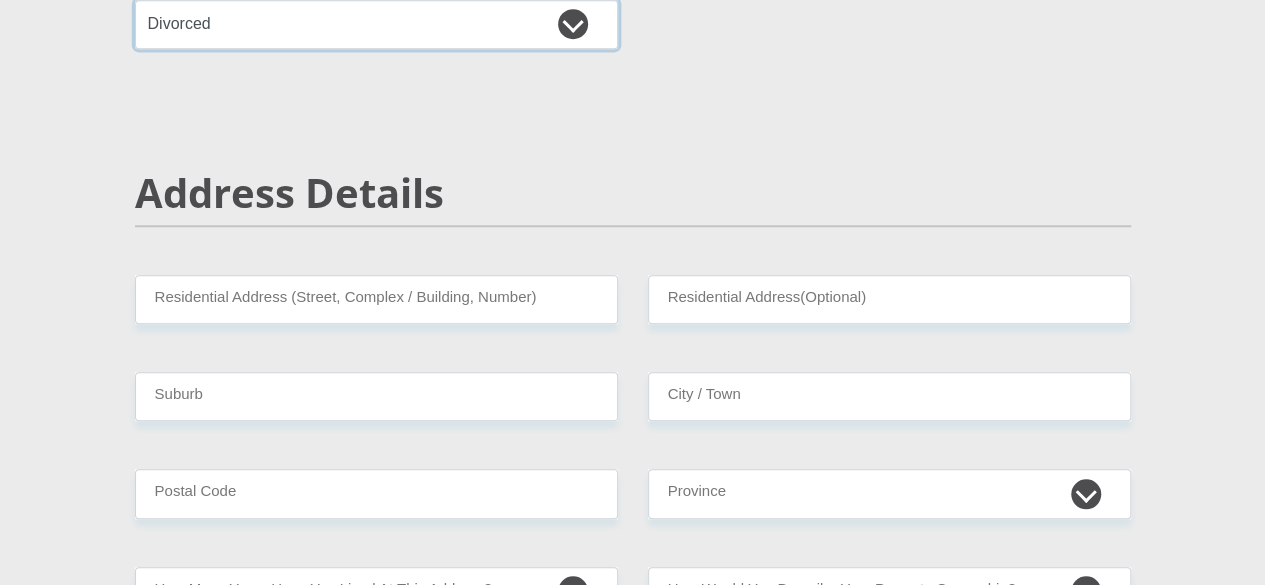 scroll, scrollTop: 800, scrollLeft: 0, axis: vertical 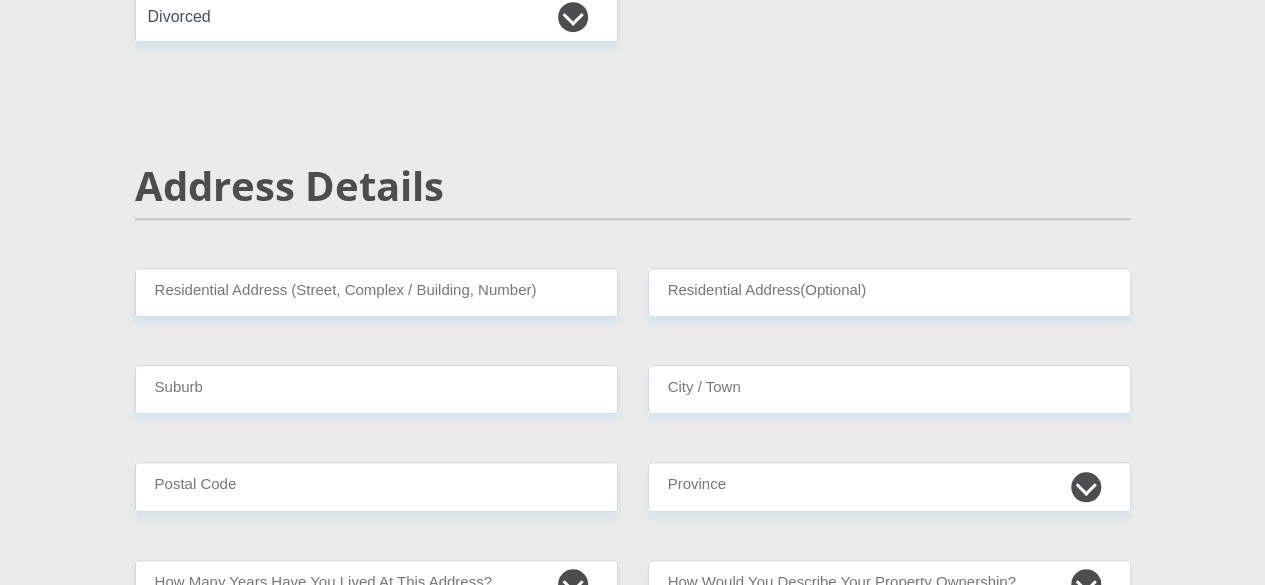 drag, startPoint x: 497, startPoint y: 251, endPoint x: 490, endPoint y: 217, distance: 34.713108 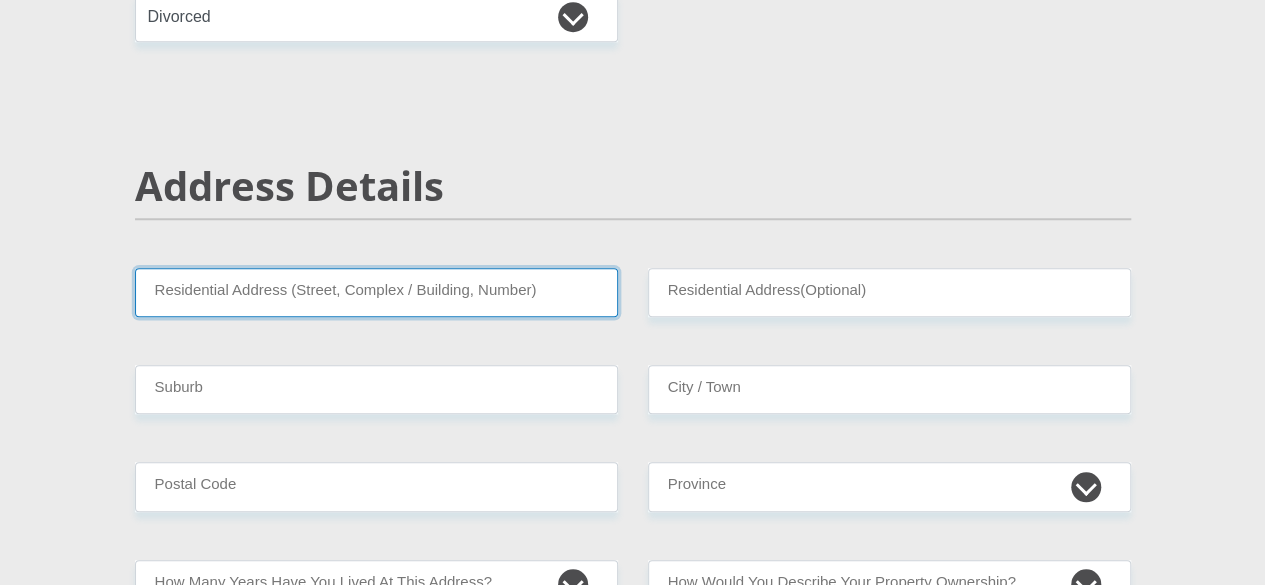 click on "Residential Address (Street, Complex / Building, Number)" at bounding box center [376, 292] 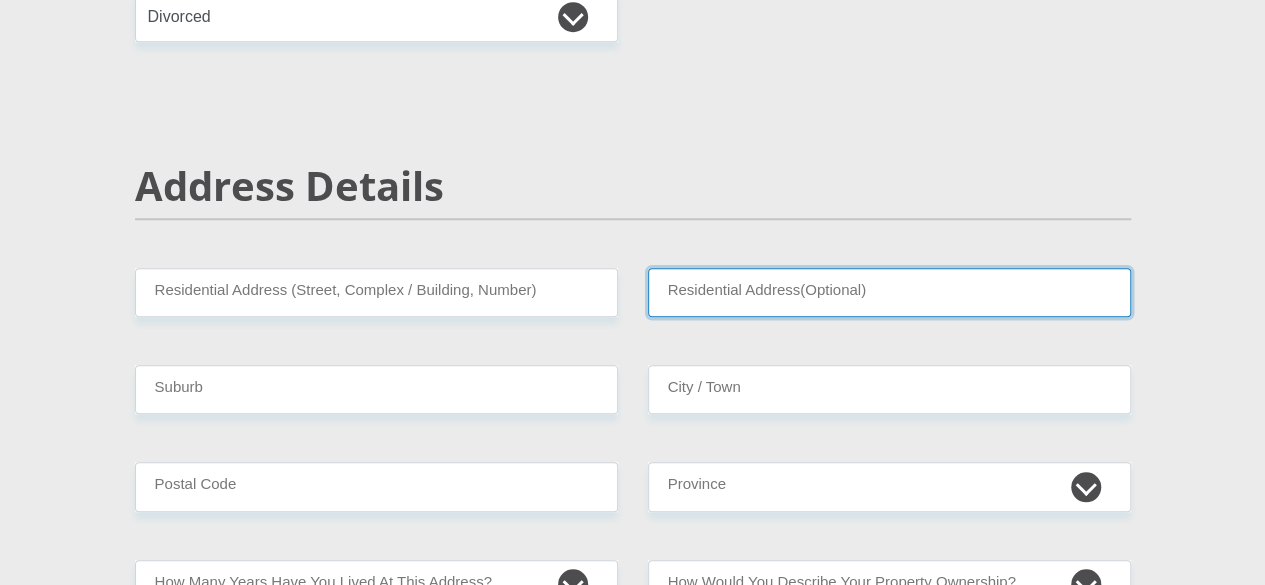 click on "Residential Address(Optional)" at bounding box center (889, 292) 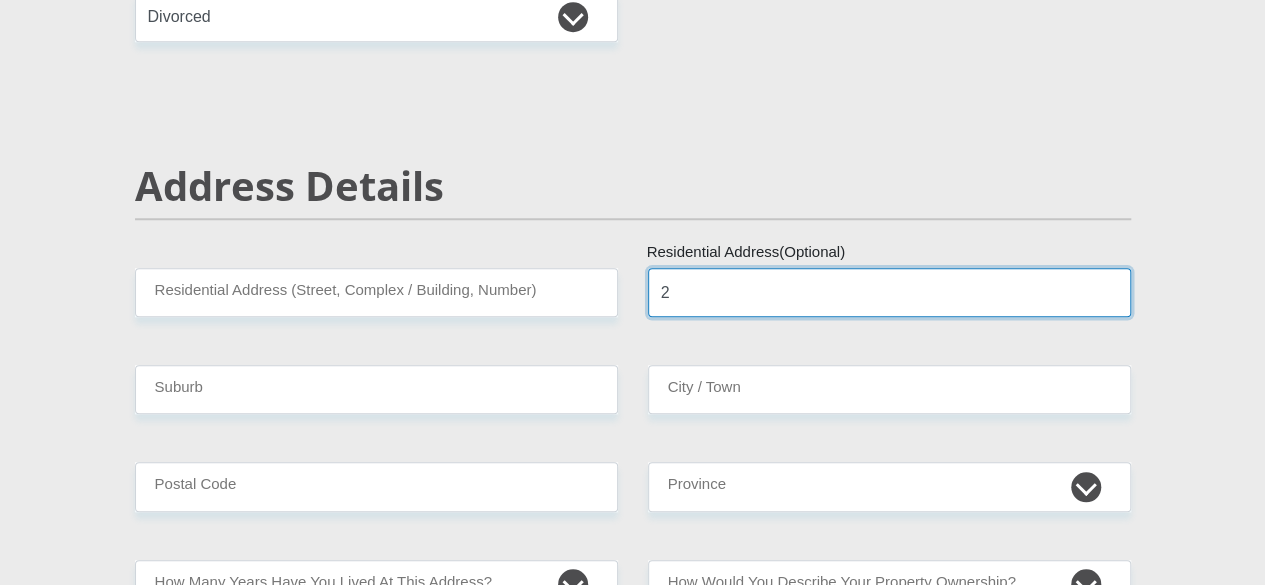 type 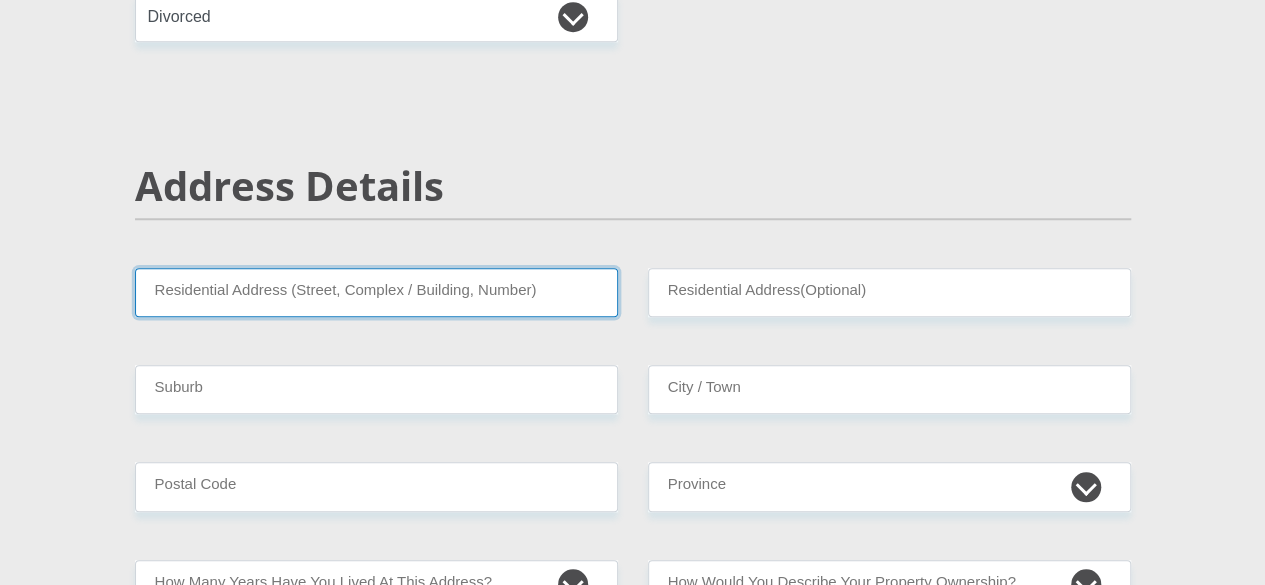 click on "Residential Address (Street, Complex / Building, Number)" at bounding box center [376, 292] 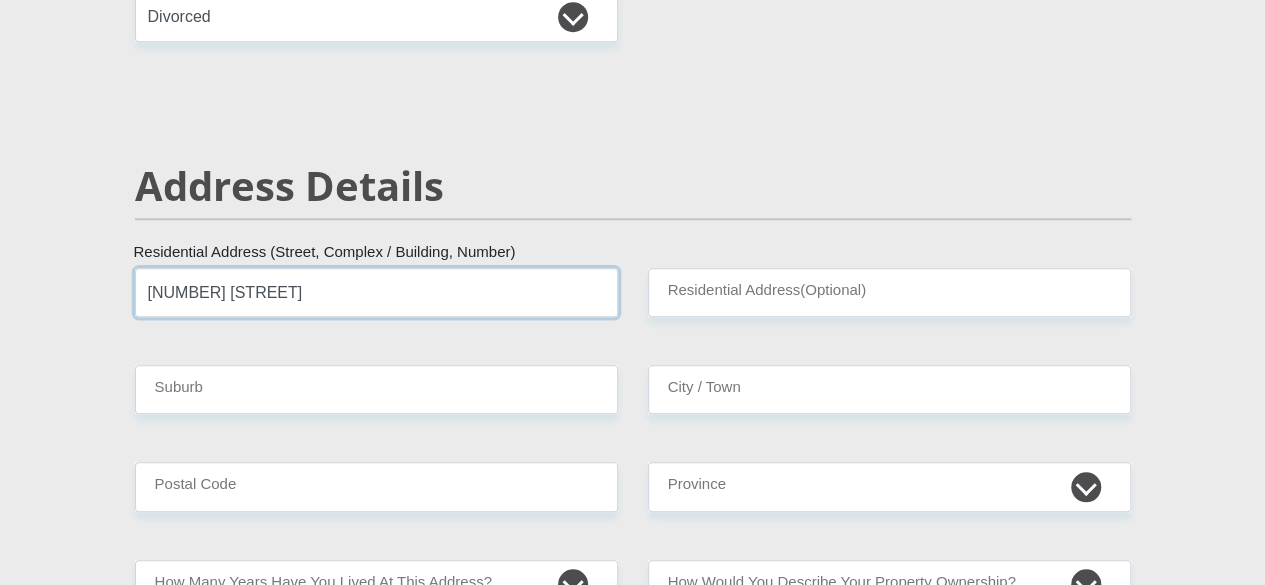 type on "[NUMBER] [STREET]" 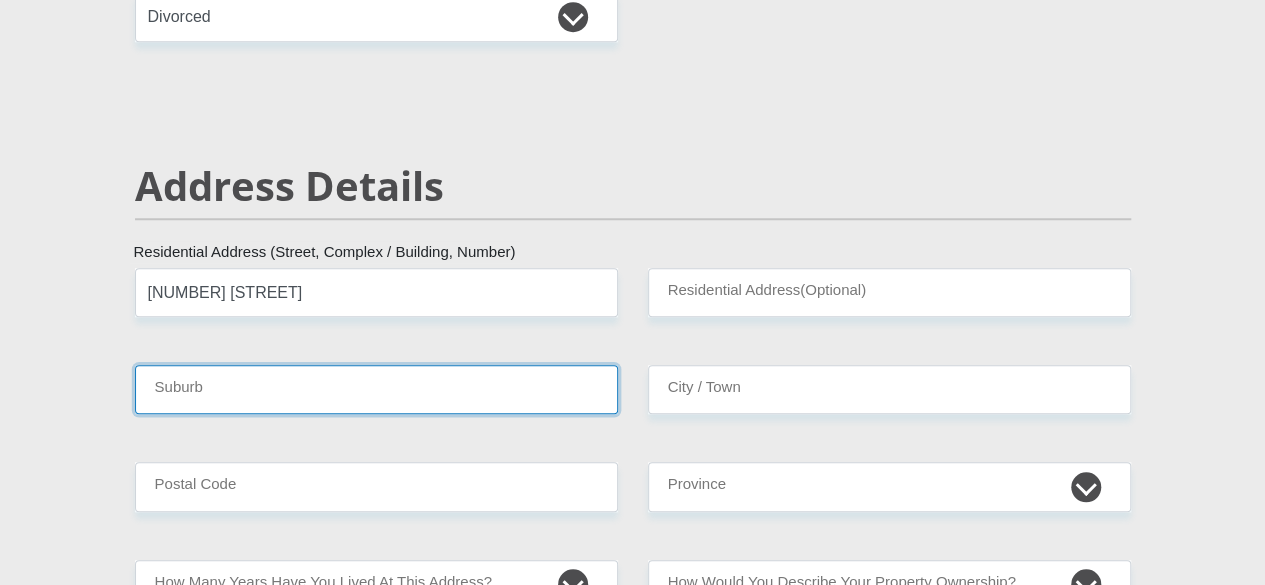 click on "Suburb" at bounding box center (376, 389) 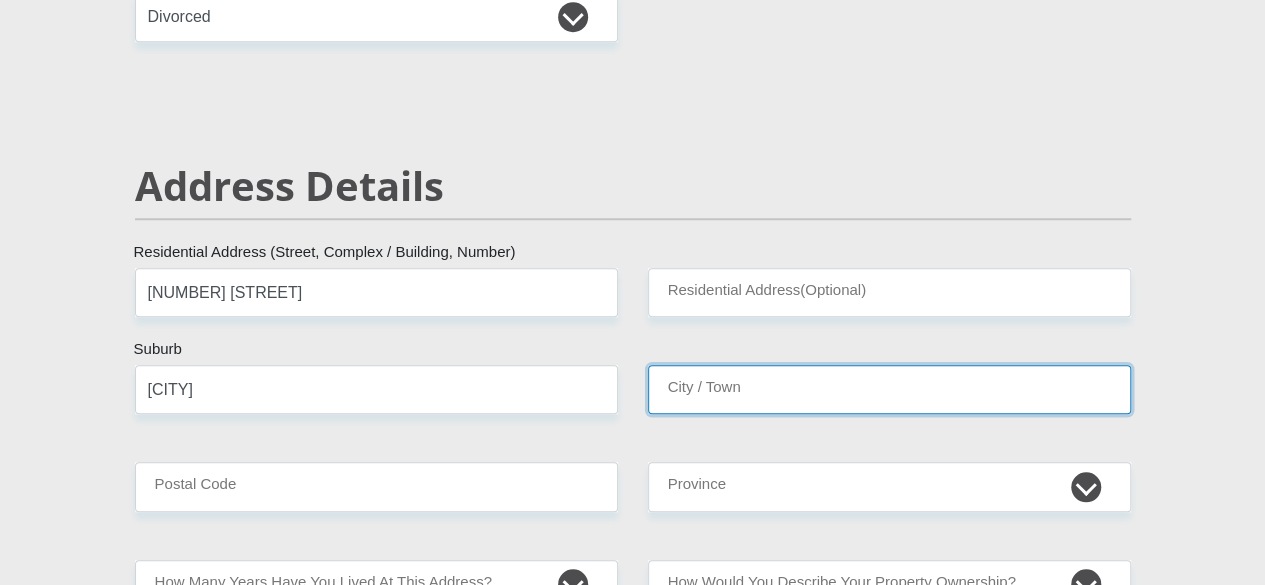 click on "City / Town" at bounding box center [889, 389] 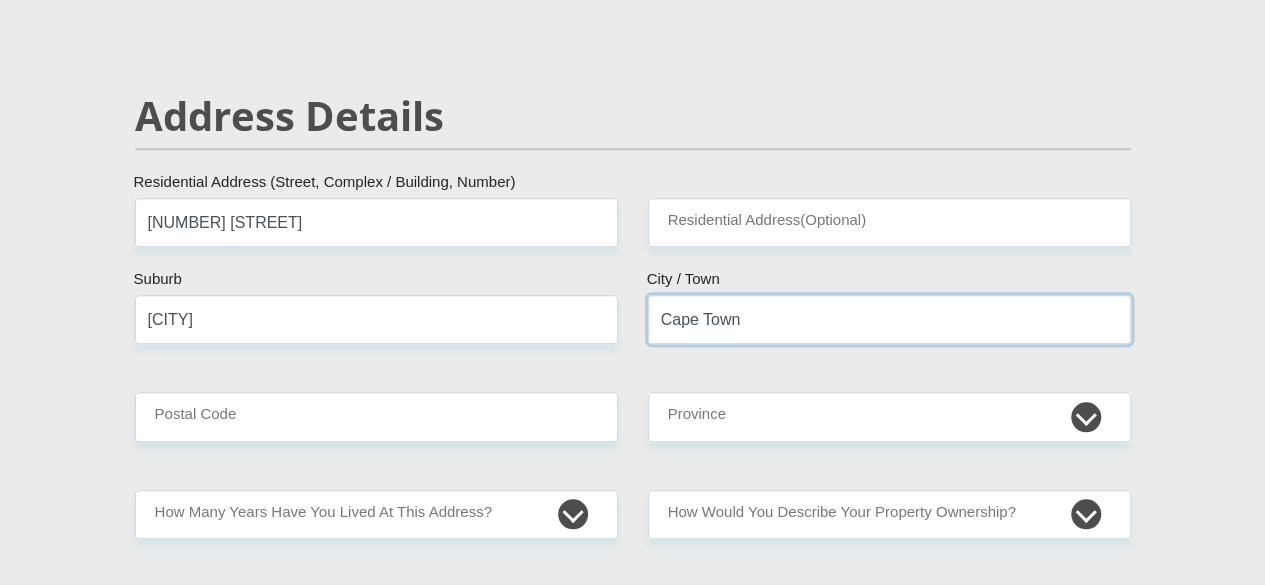 scroll, scrollTop: 900, scrollLeft: 0, axis: vertical 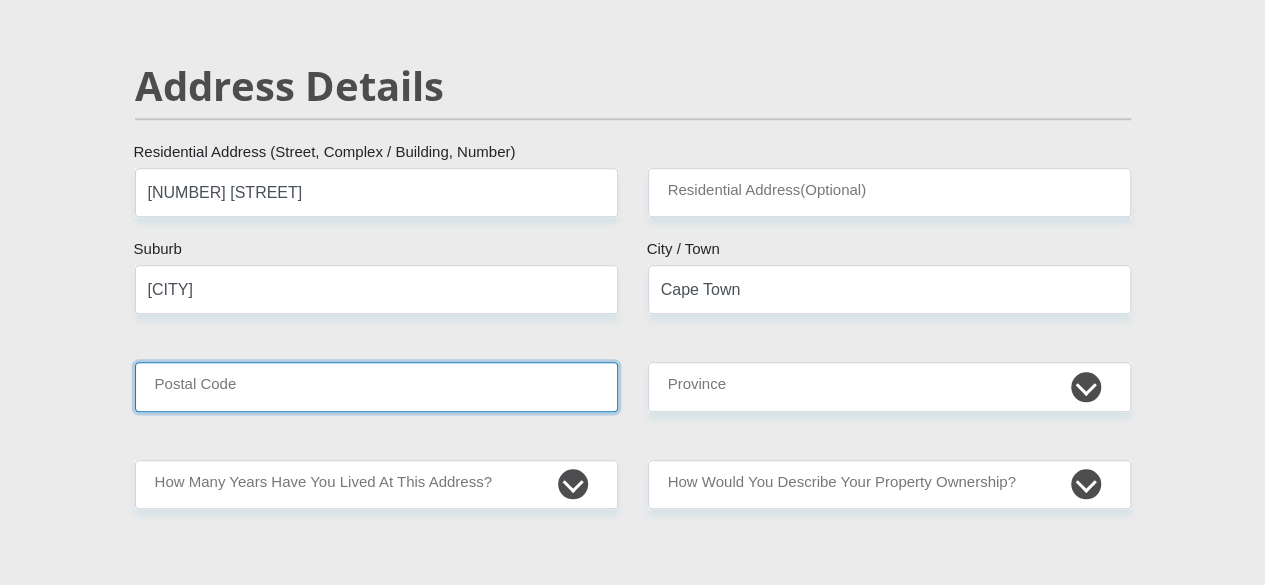 click on "Postal Code" at bounding box center (376, 386) 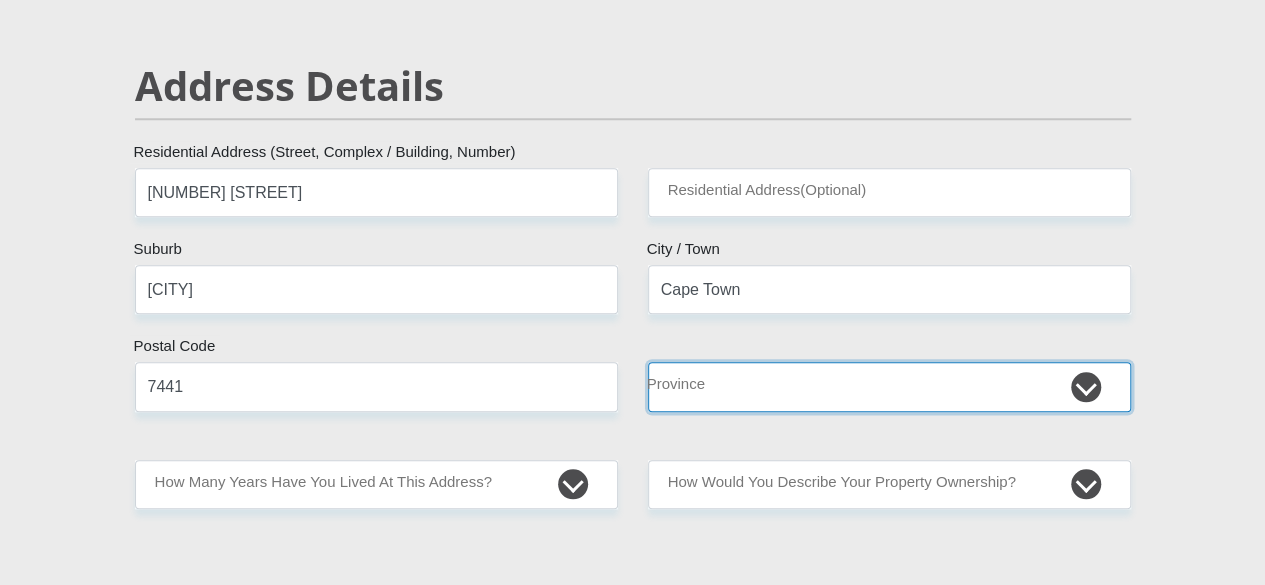 click on "Eastern Cape
Free State
Gauteng
KwaZulu-Natal
Limpopo
Mpumalanga
Northern Cape
North West
Western Cape" at bounding box center [889, 386] 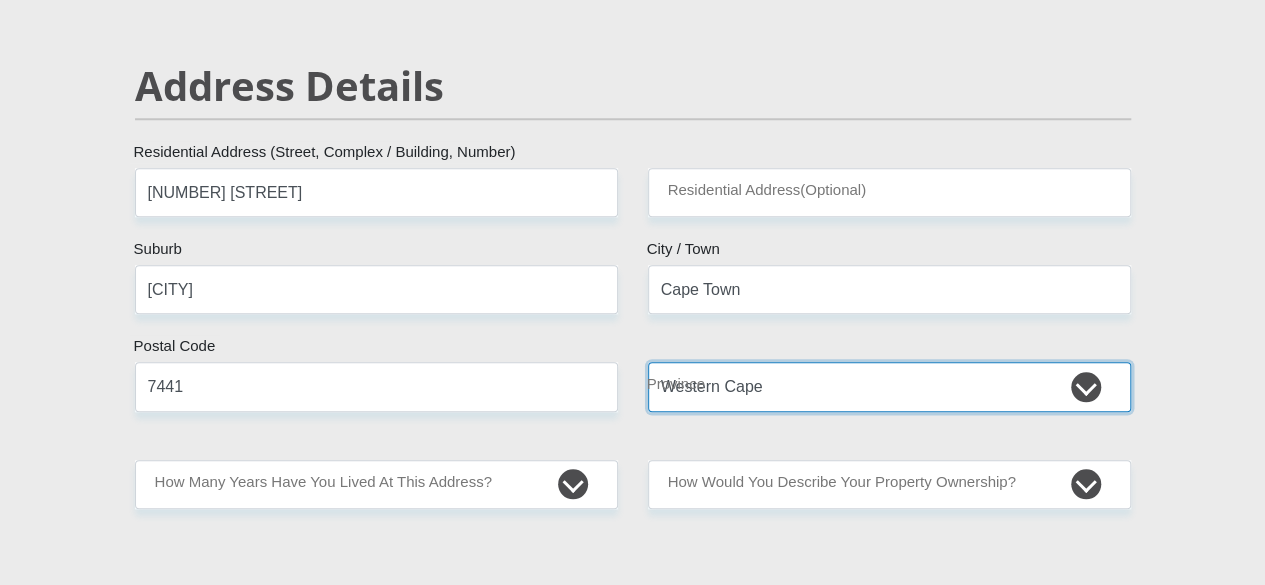 click on "Eastern Cape
Free State
Gauteng
KwaZulu-Natal
Limpopo
Mpumalanga
Northern Cape
North West
Western Cape" at bounding box center [889, 386] 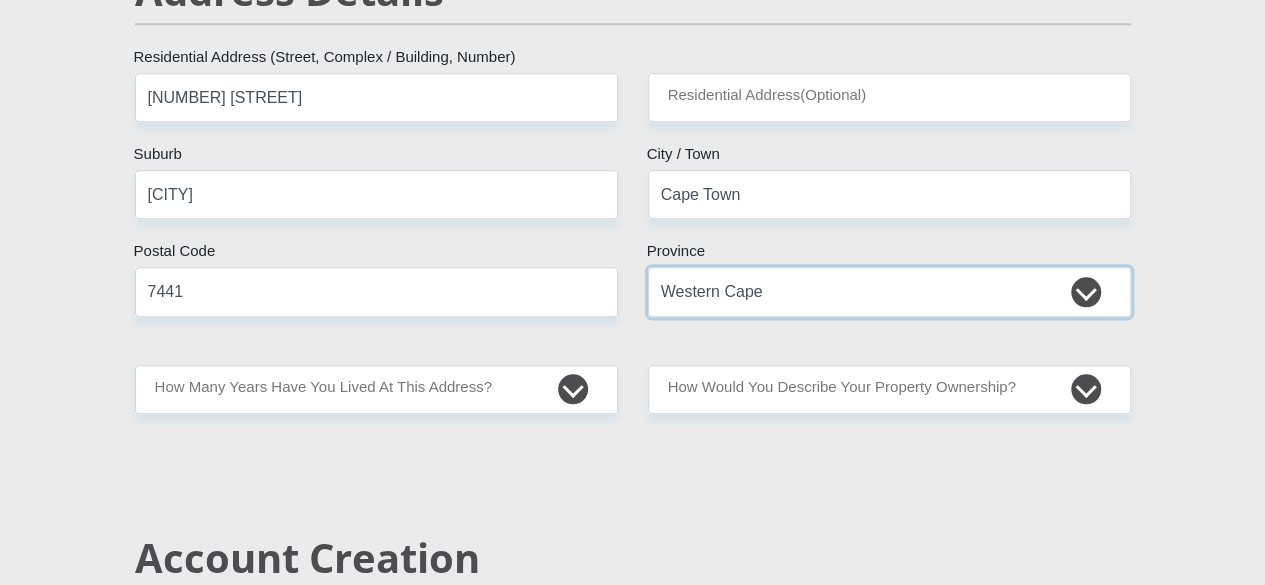 scroll, scrollTop: 1100, scrollLeft: 0, axis: vertical 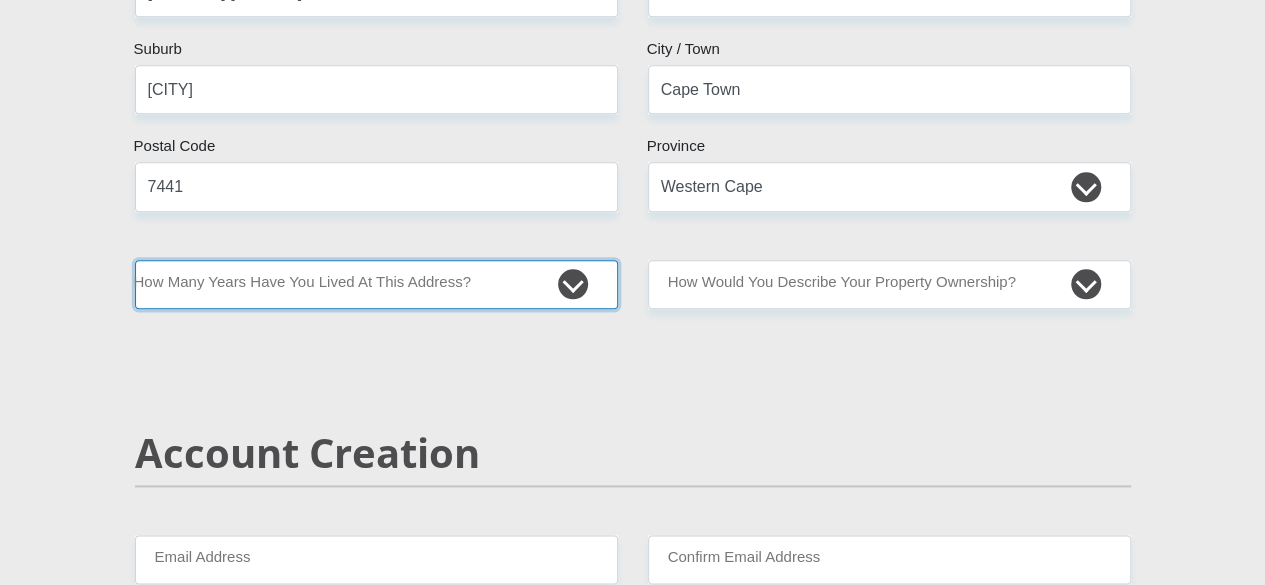 click on "less than 1 year
1-3 years
3-5 years
5+ years" at bounding box center (376, 284) 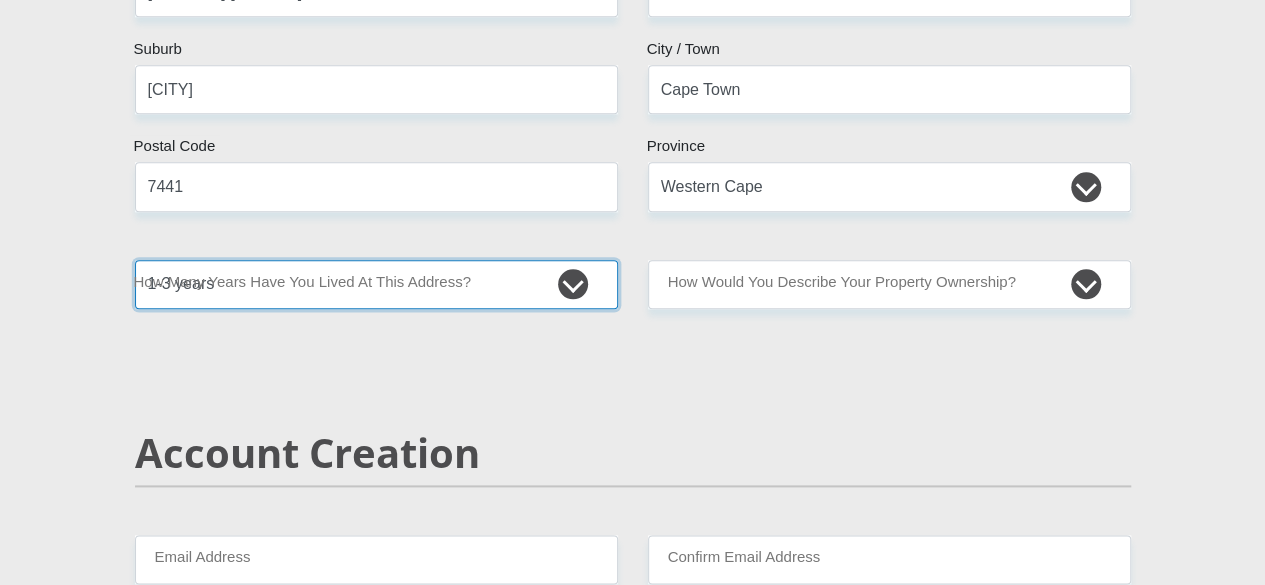 click on "less than 1 year
1-3 years
3-5 years
5+ years" at bounding box center (376, 284) 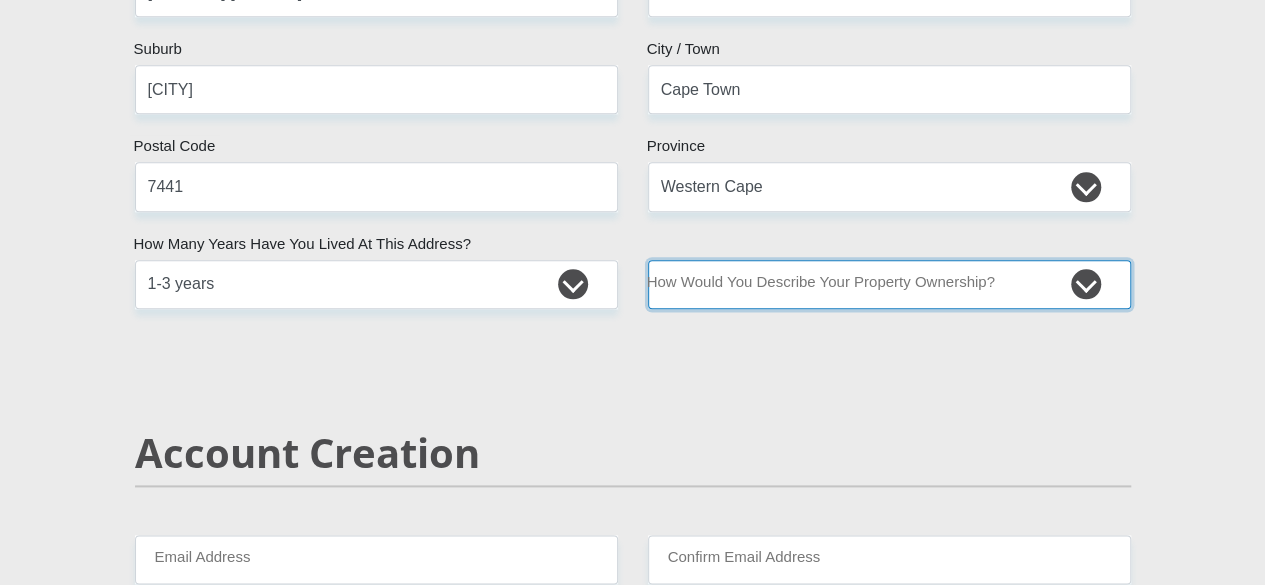 click on "Owned
Rented
Family Owned
Company Dwelling" at bounding box center (889, 284) 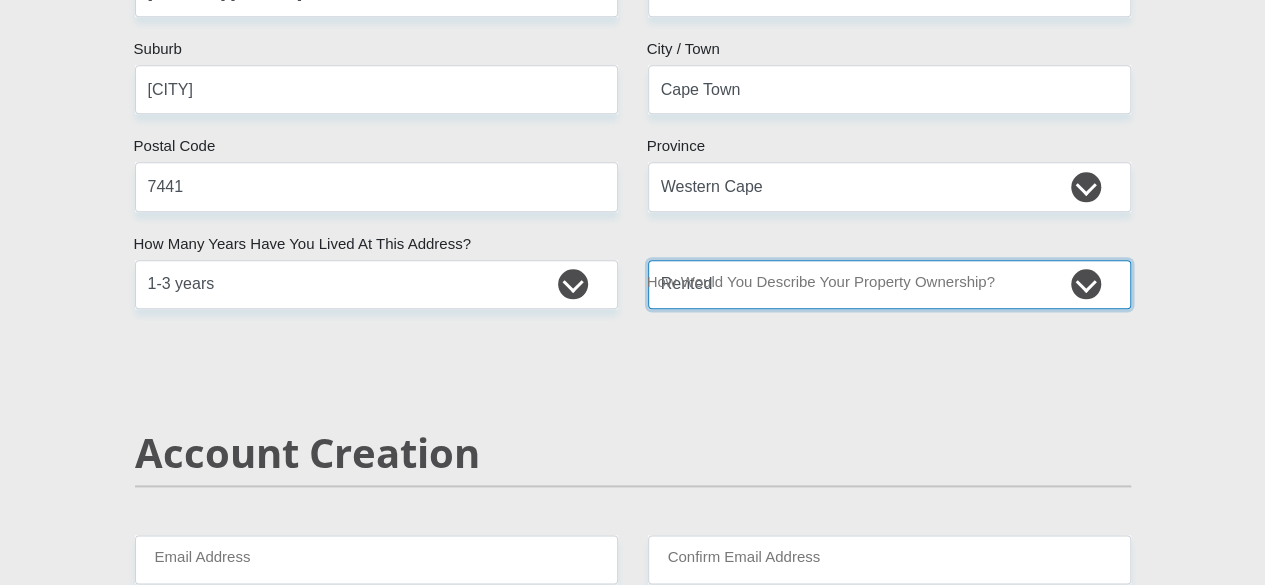 click on "Owned
Rented
Family Owned
Company Dwelling" at bounding box center [889, 284] 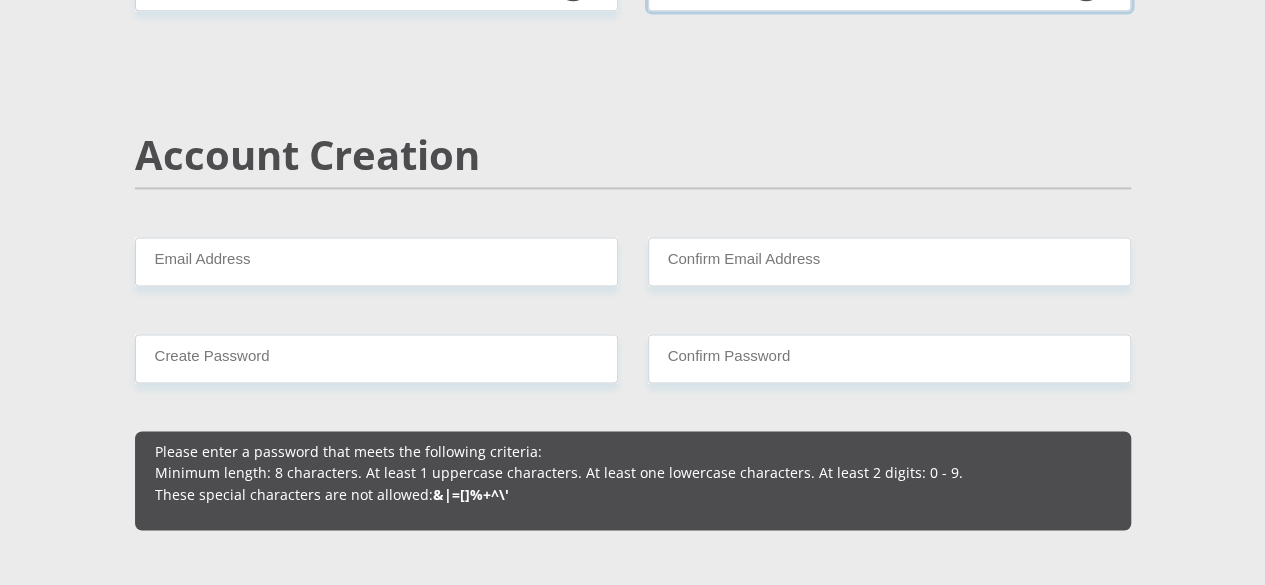 scroll, scrollTop: 1400, scrollLeft: 0, axis: vertical 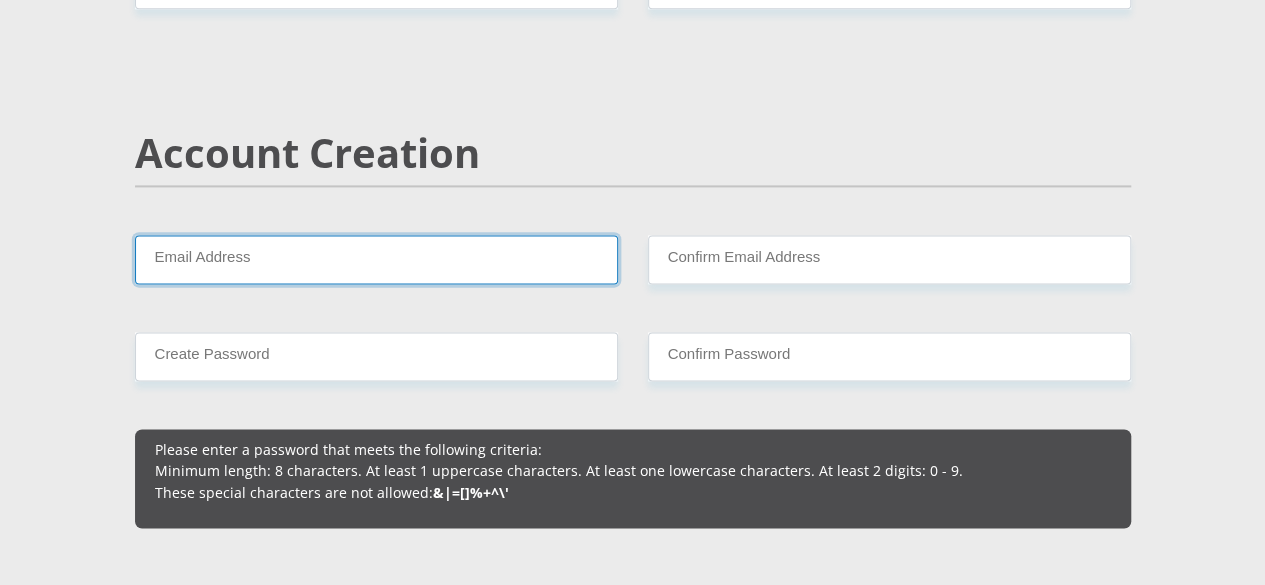 click on "Email Address" at bounding box center (376, 259) 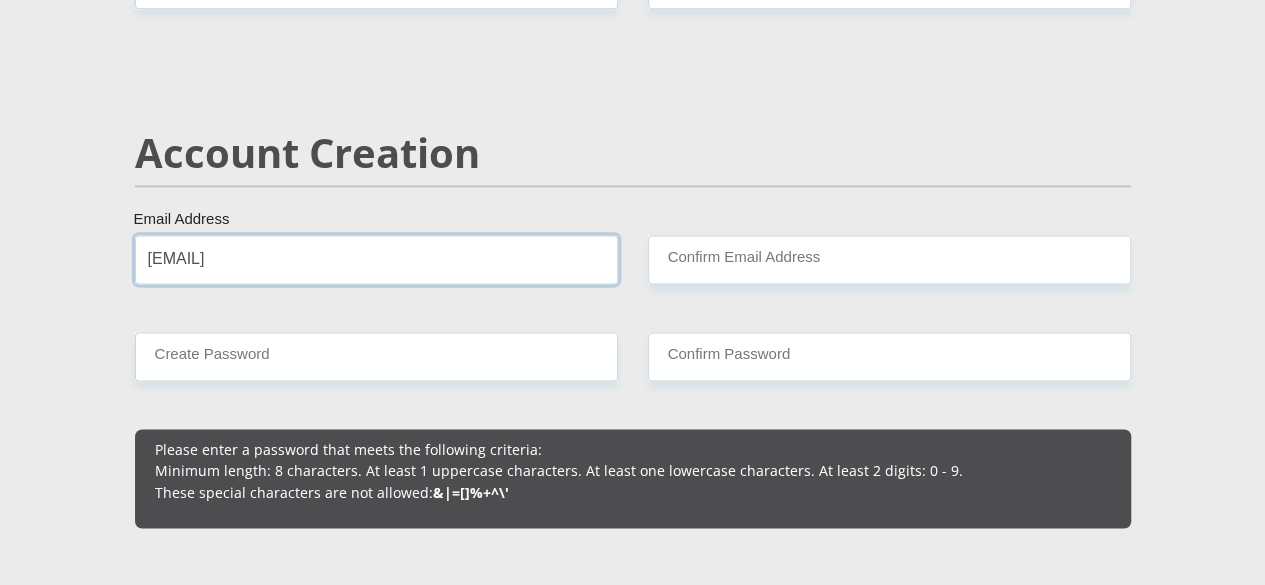 type on "[EMAIL]" 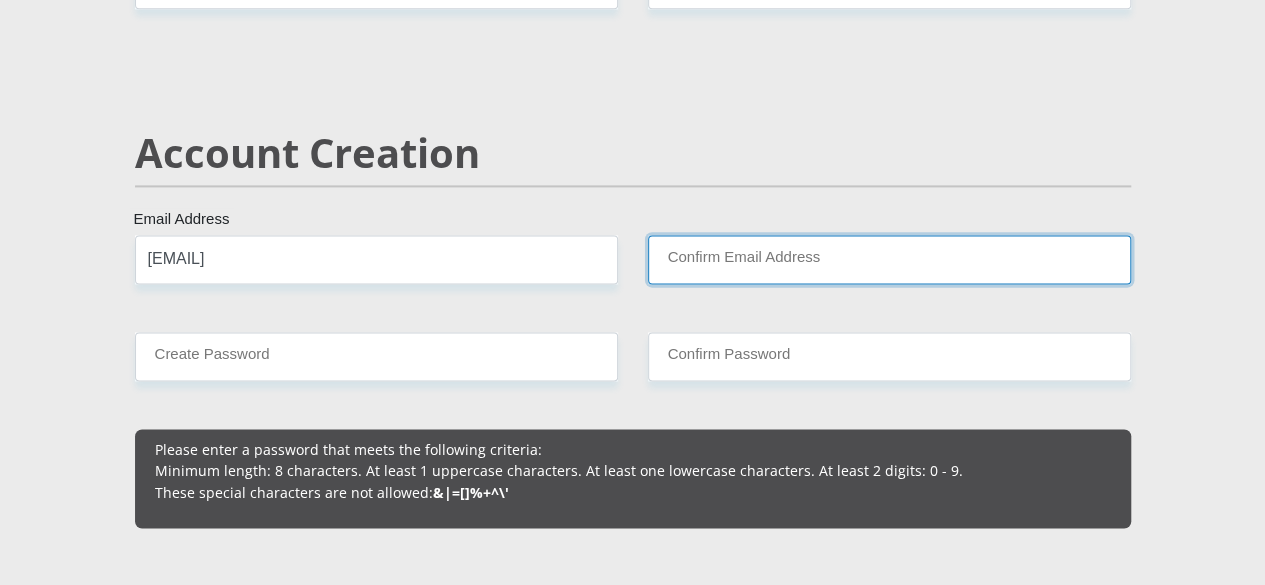 click on "Confirm Email Address" at bounding box center [889, 259] 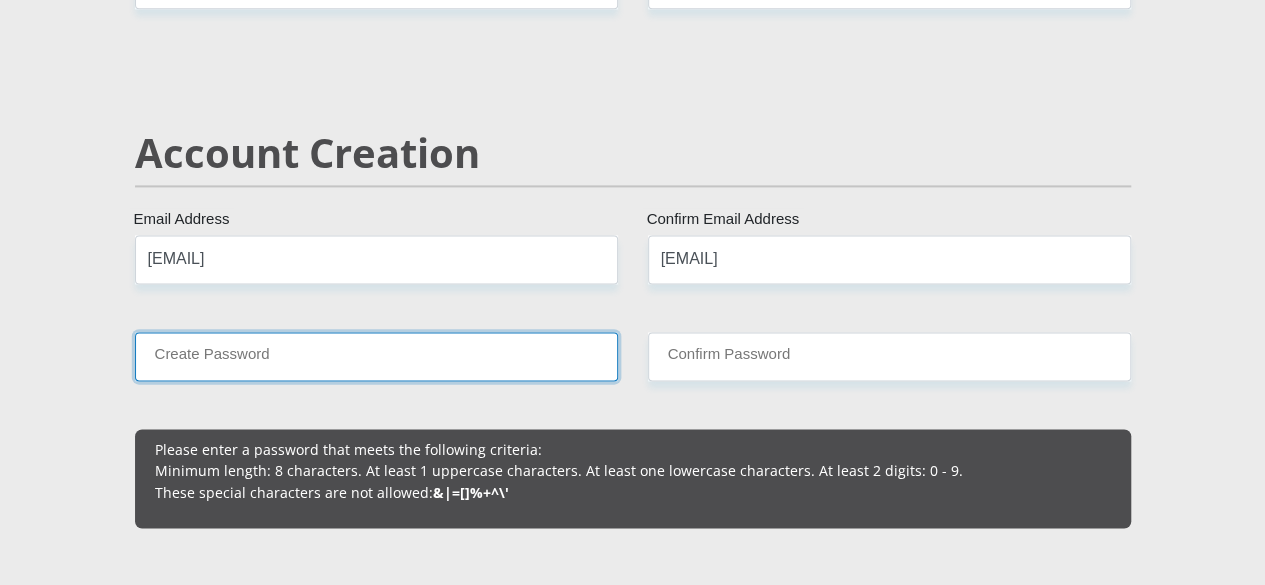 click on "Create Password" at bounding box center (376, 356) 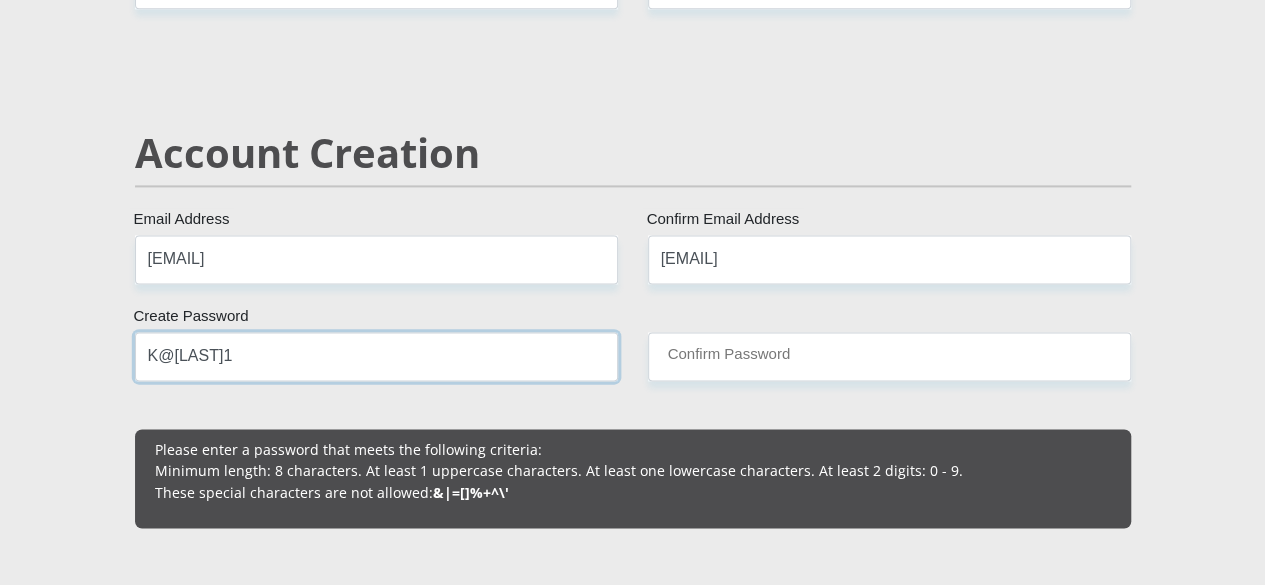 type on "K@[LAST]1" 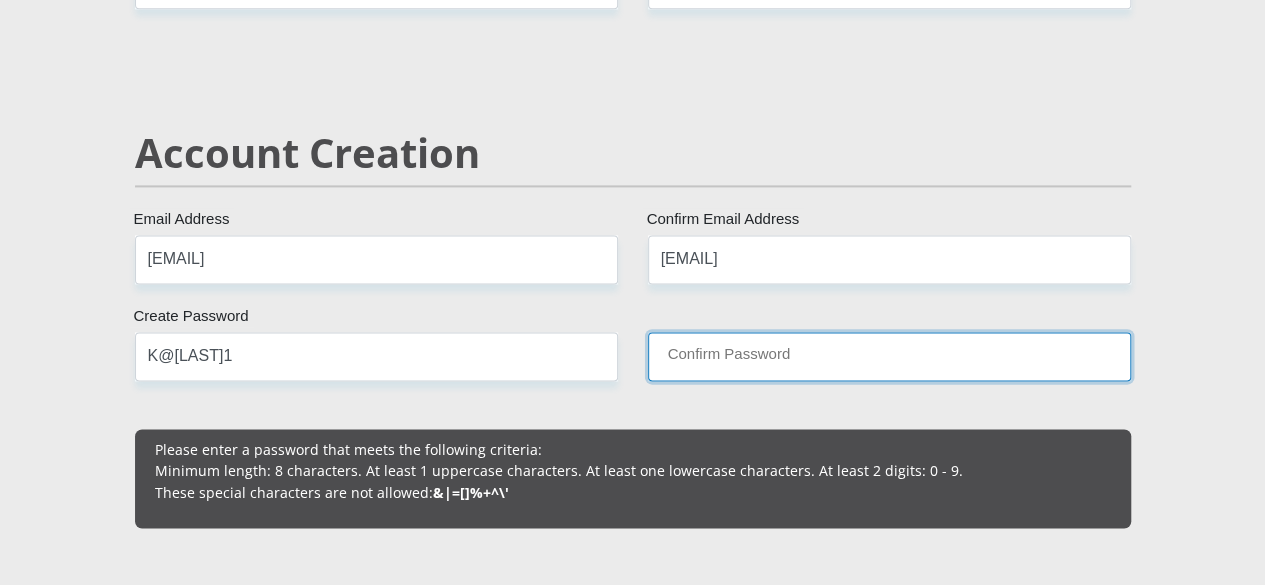 click on "Confirm Password" at bounding box center (889, 356) 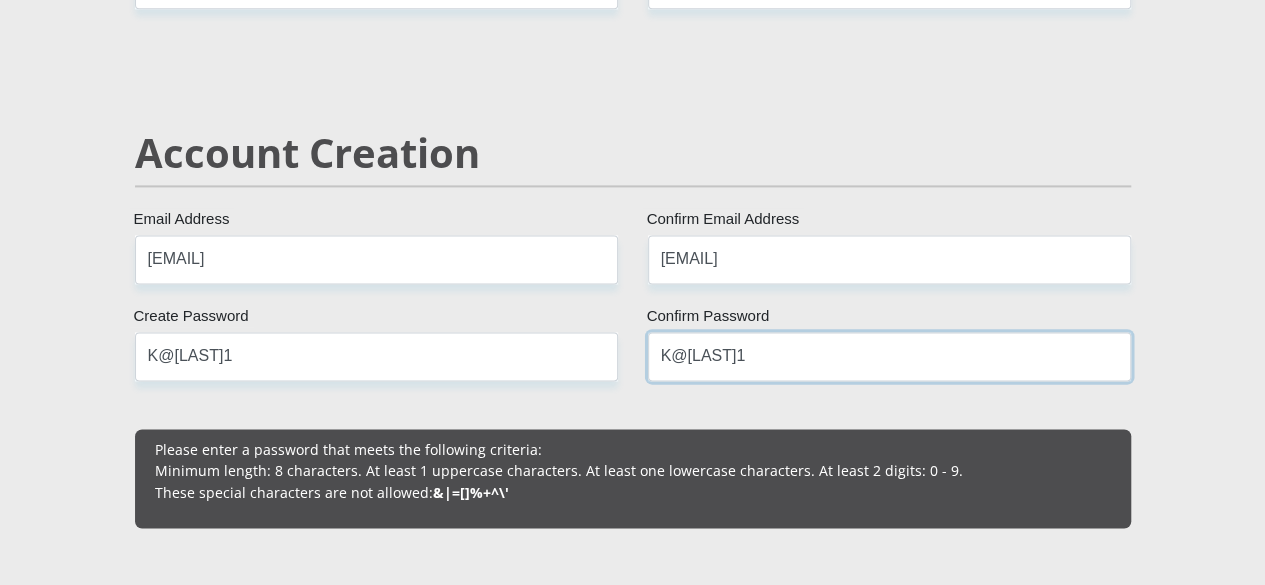 scroll, scrollTop: 1700, scrollLeft: 0, axis: vertical 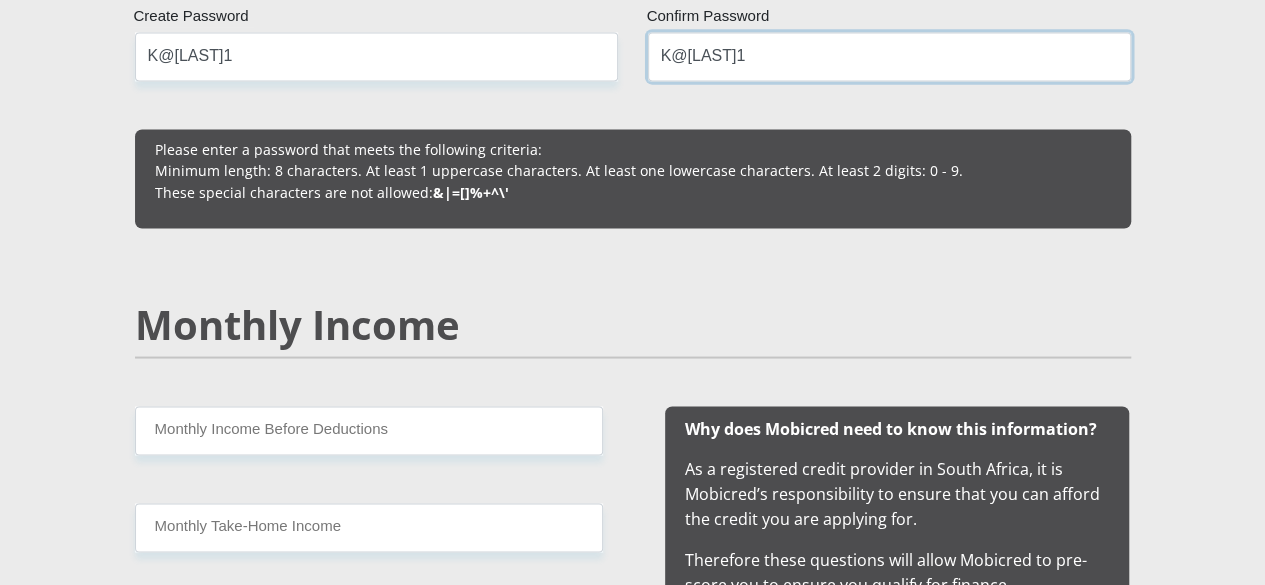 type on "K@[LAST]1" 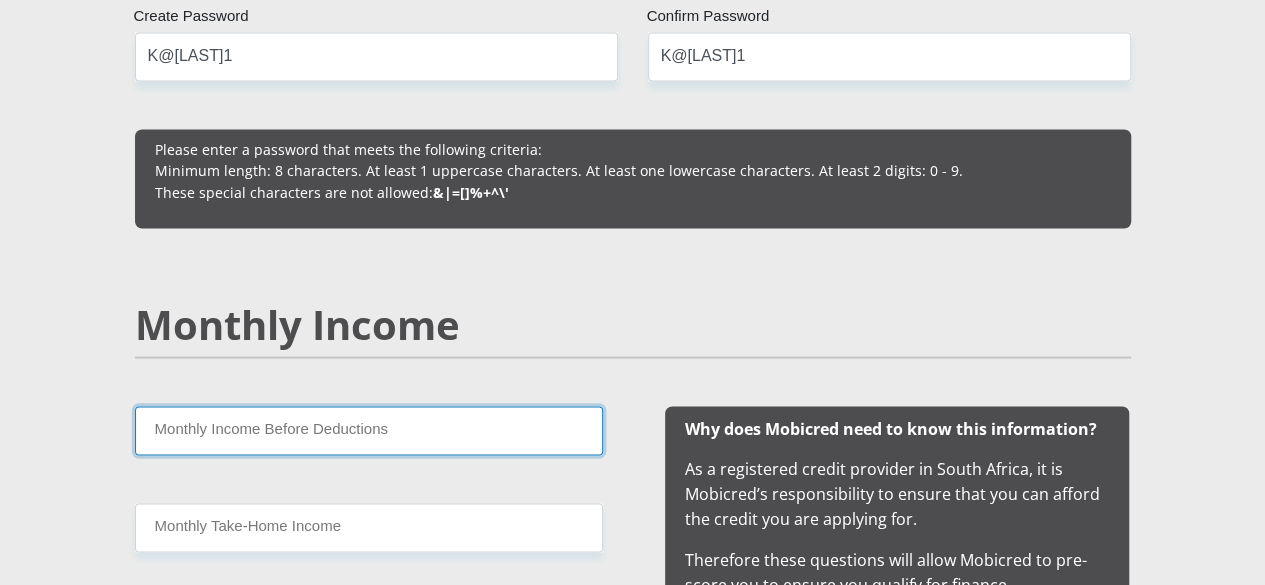 click on "Monthly Income Before Deductions" at bounding box center [369, 430] 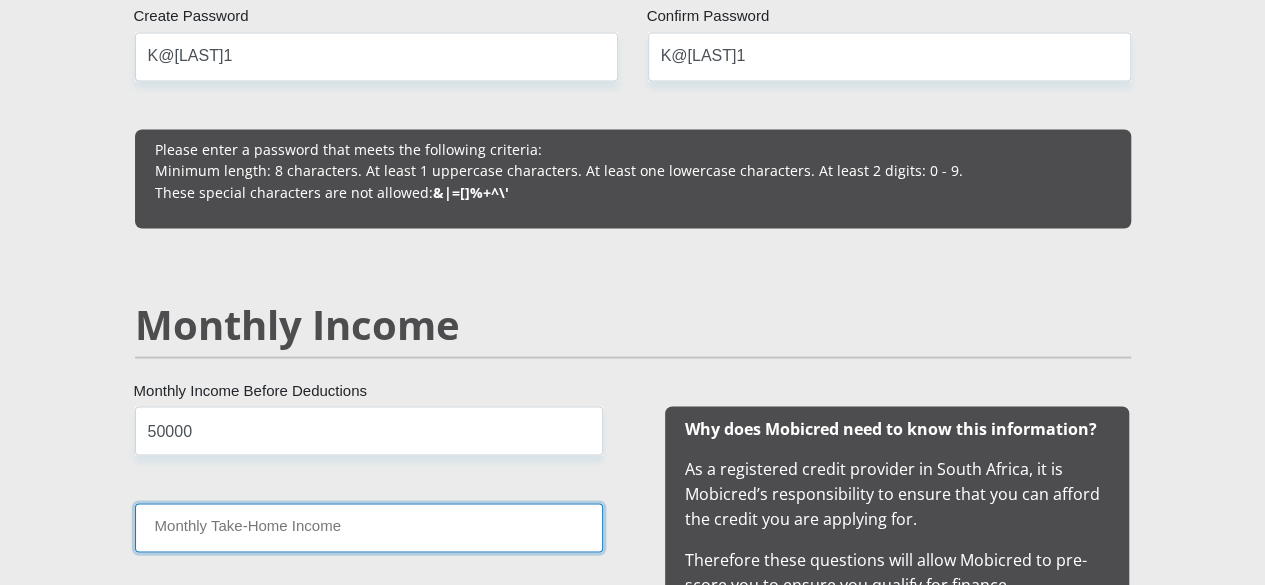 click on "Monthly Take-Home Income" at bounding box center (369, 527) 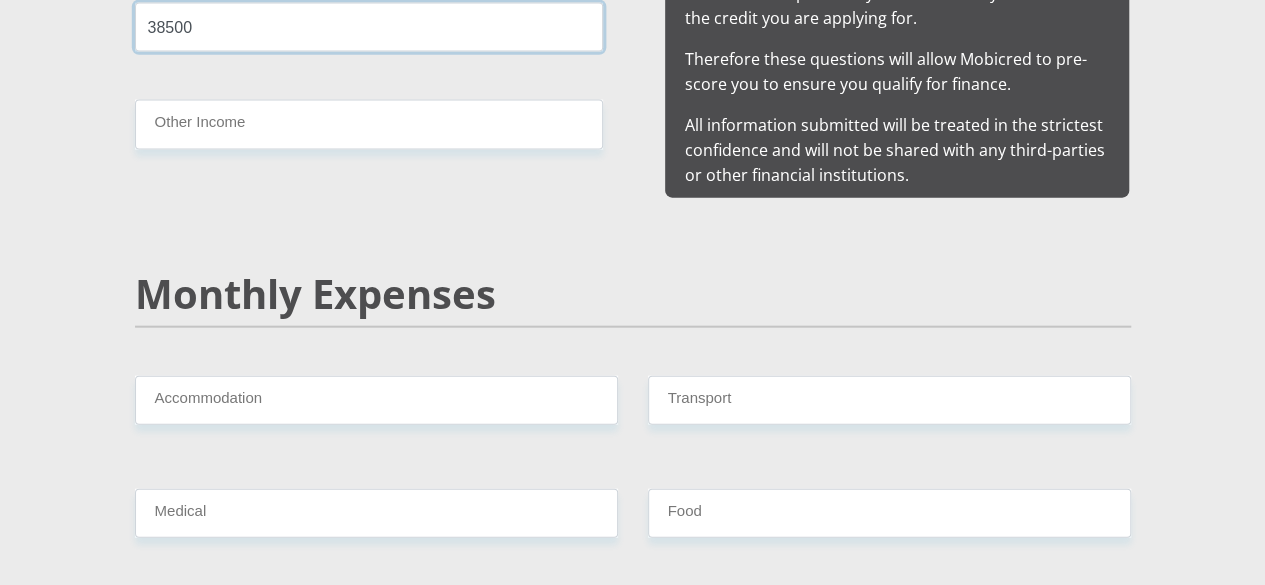 scroll, scrollTop: 2300, scrollLeft: 0, axis: vertical 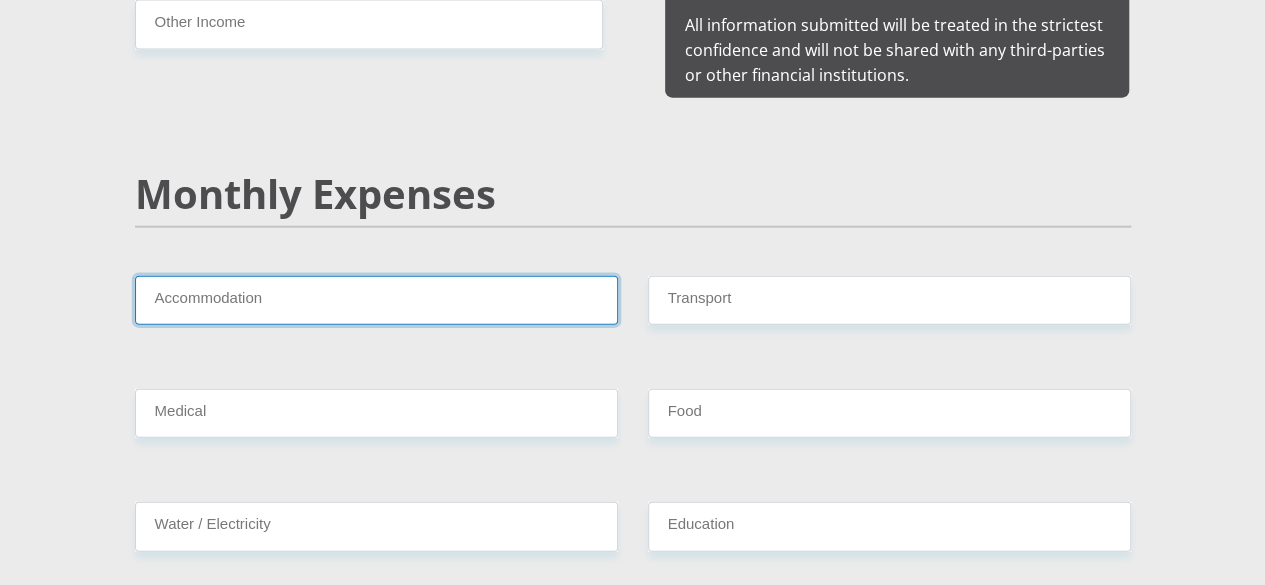 click on "Accommodation" at bounding box center [376, 300] 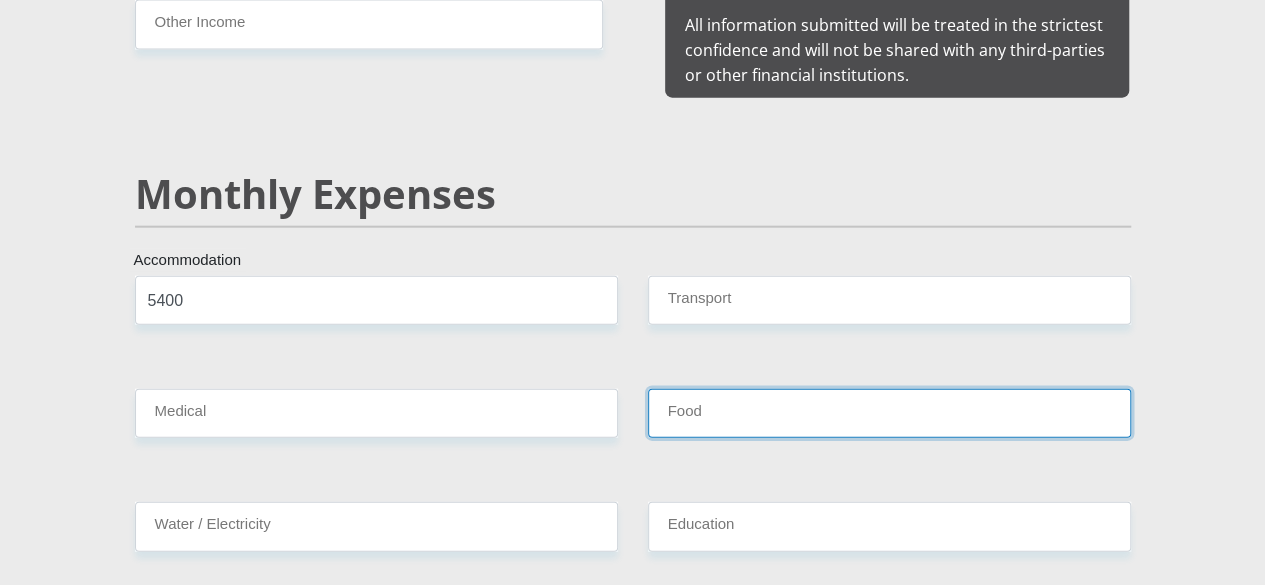 click on "Food" at bounding box center [889, 413] 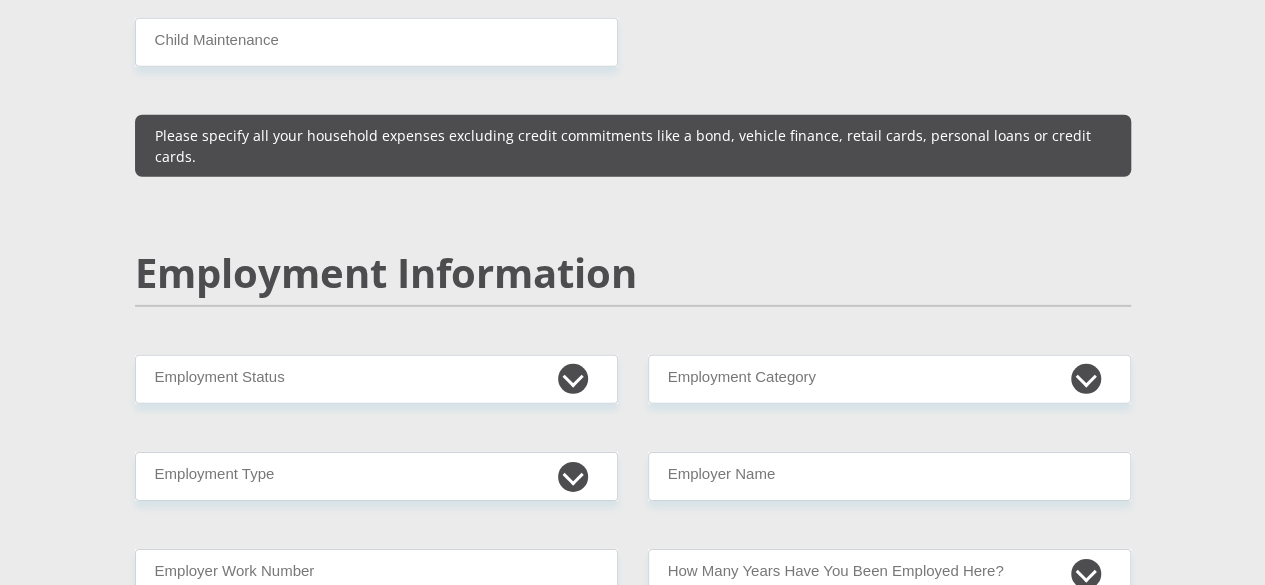 scroll, scrollTop: 2900, scrollLeft: 0, axis: vertical 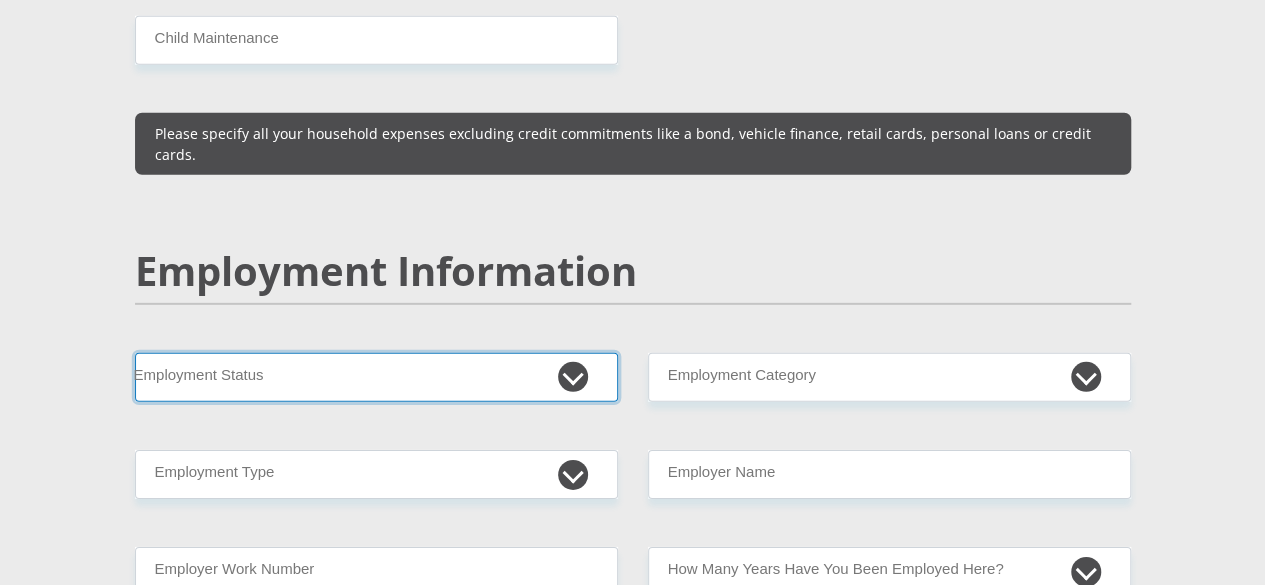click on "Permanent/Full-time
Part-time/Casual
Contract Worker
Self-Employed
Housewife
Retired
Student
Medically Boarded
Disability
Unemployed" at bounding box center [376, 377] 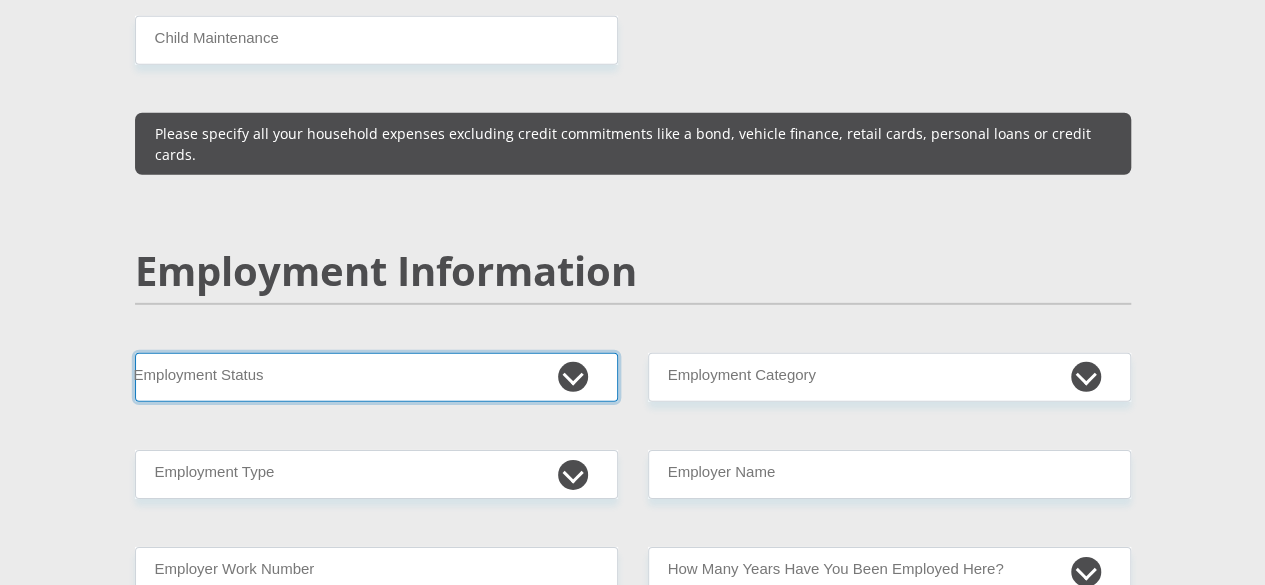 select on "1" 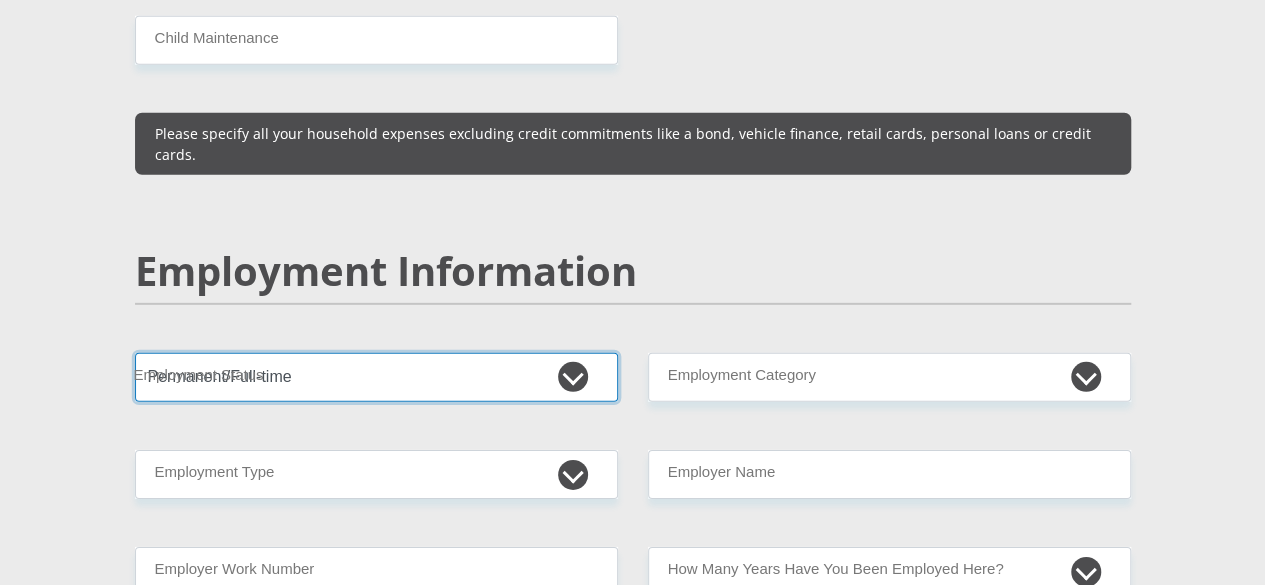 click on "Permanent/Full-time
Part-time/Casual
Contract Worker
Self-Employed
Housewife
Retired
Student
Medically Boarded
Disability
Unemployed" at bounding box center [376, 377] 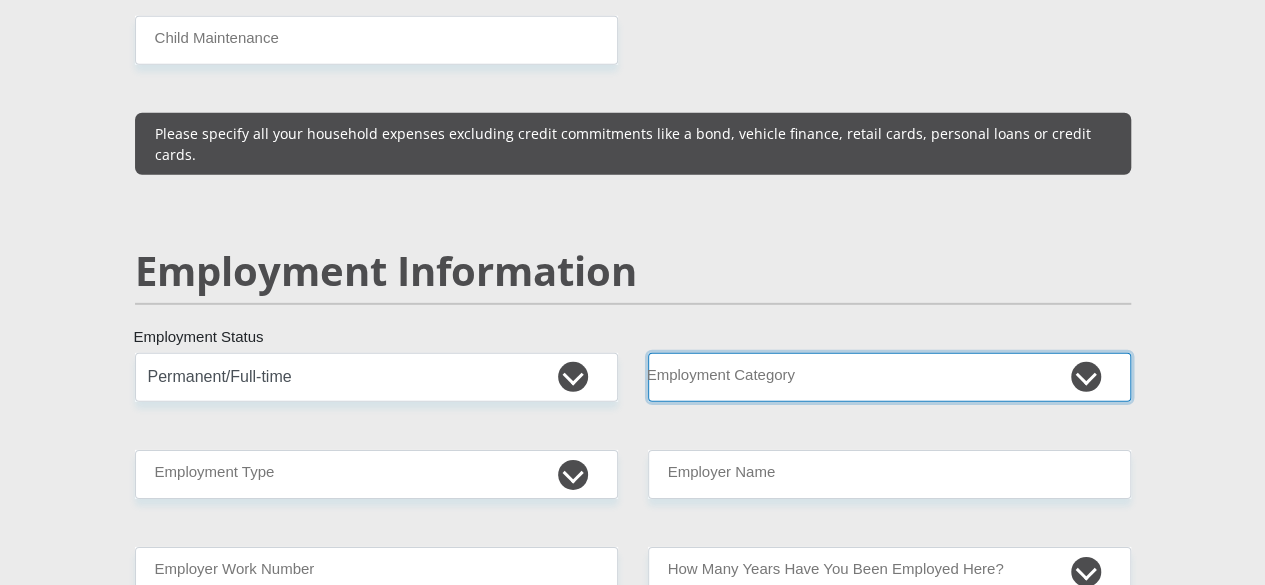 click on "AGRICULTURE
ALCOHOL & TOBACCO
CONSTRUCTION MATERIALS
METALLURGY
EQUIPMENT FOR RENEWABLE ENERGY
SPECIALIZED CONTRACTORS
CAR
GAMING (INCL. INTERNET
OTHER WHOLESALE
UNLICENSED PHARMACEUTICALS
CURRENCY EXCHANGE HOUSES
OTHER FINANCIAL INSTITUTIONS & INSURANCE
REAL ESTATE AGENTS
OIL & GAS
OTHER MATERIALS (E.G. IRON ORE)
PRECIOUS STONES & PRECIOUS METALS
POLITICAL ORGANIZATIONS
RELIGIOUS ORGANIZATIONS(NOT SECTS)
ACTI. HAVING BUSINESS DEAL WITH PUBLIC ADMINISTRATION
LAUNDROMATS" at bounding box center [889, 377] 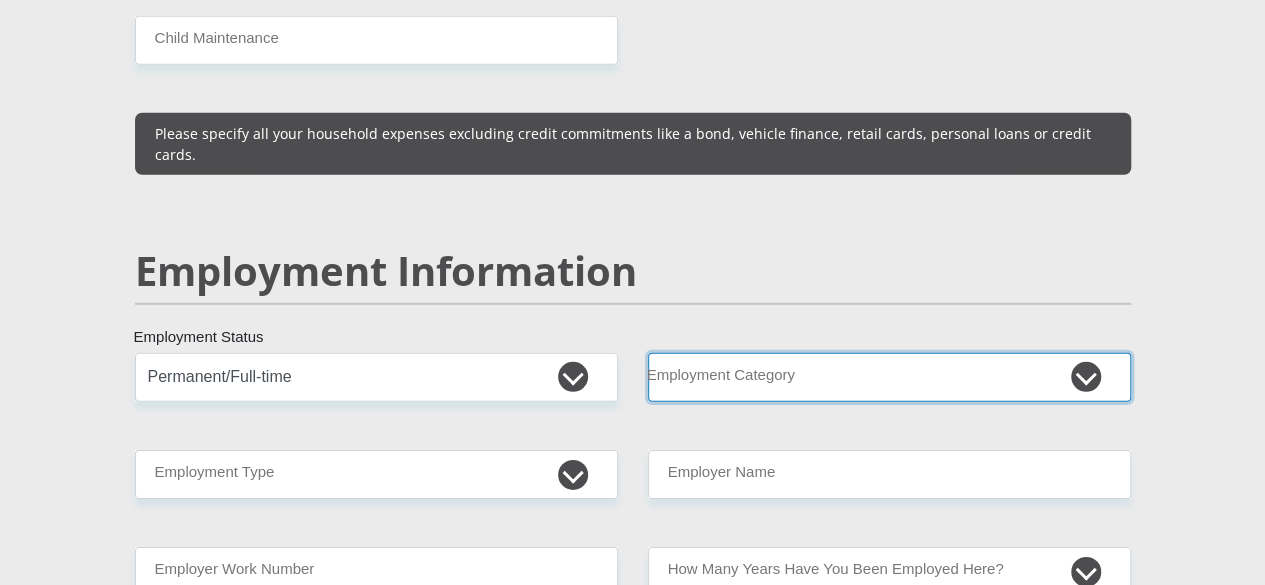 select on "71" 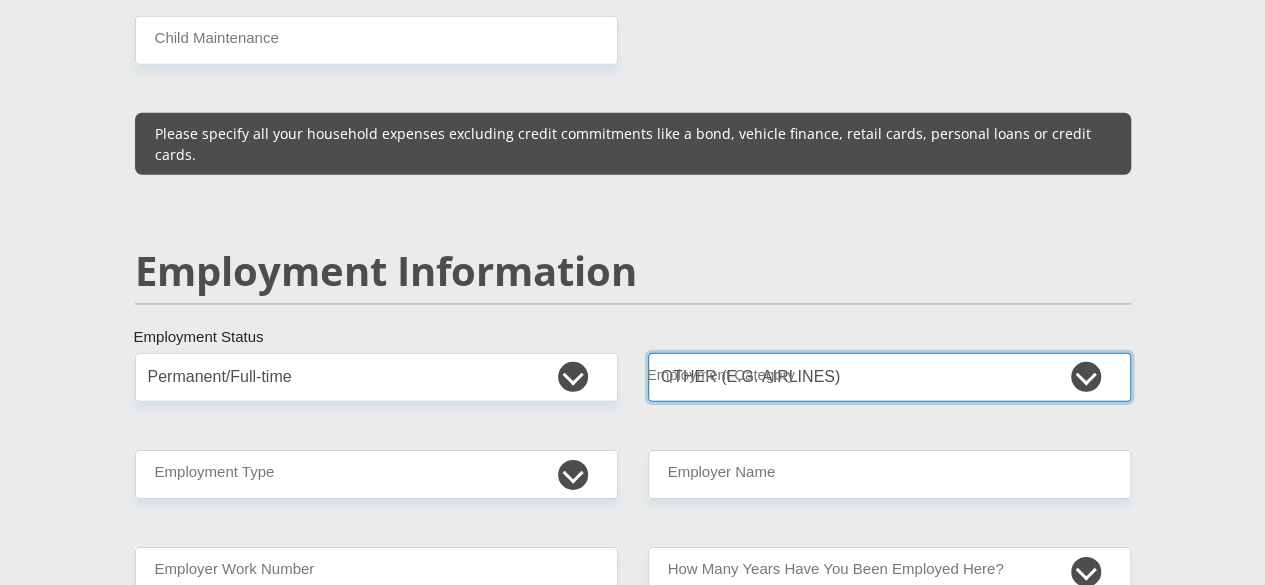 click on "AGRICULTURE
ALCOHOL & TOBACCO
CONSTRUCTION MATERIALS
METALLURGY
EQUIPMENT FOR RENEWABLE ENERGY
SPECIALIZED CONTRACTORS
CAR
GAMING (INCL. INTERNET
OTHER WHOLESALE
UNLICENSED PHARMACEUTICALS
CURRENCY EXCHANGE HOUSES
OTHER FINANCIAL INSTITUTIONS & INSURANCE
REAL ESTATE AGENTS
OIL & GAS
OTHER MATERIALS (E.G. IRON ORE)
PRECIOUS STONES & PRECIOUS METALS
POLITICAL ORGANIZATIONS
RELIGIOUS ORGANIZATIONS(NOT SECTS)
ACTI. HAVING BUSINESS DEAL WITH PUBLIC ADMINISTRATION
LAUNDROMATS" at bounding box center (889, 377) 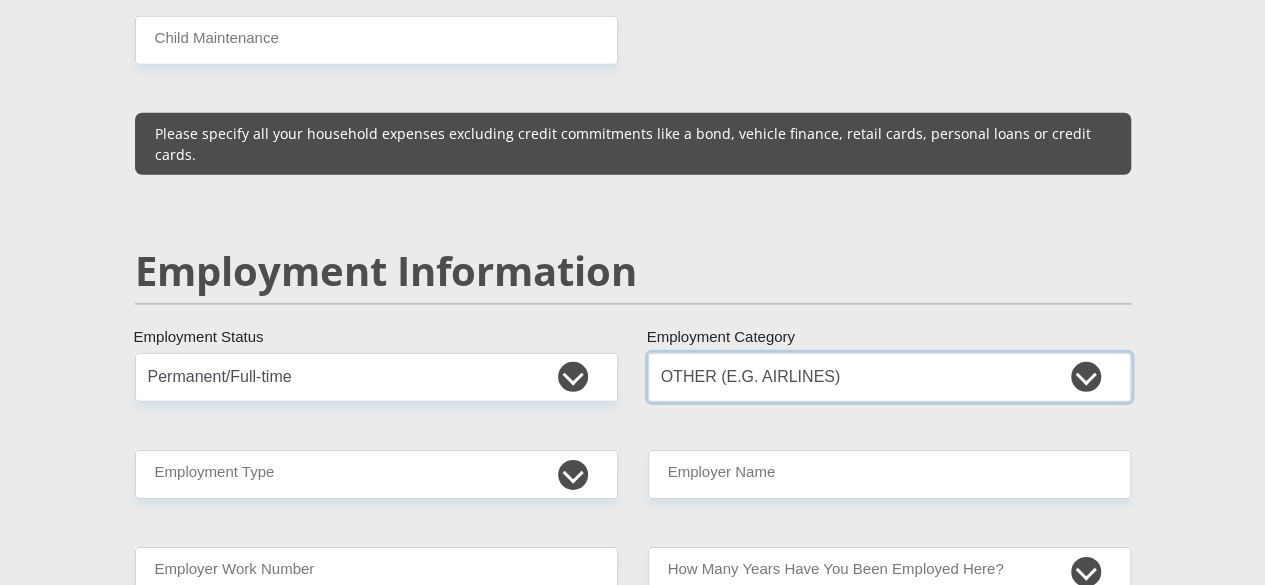 scroll, scrollTop: 3000, scrollLeft: 0, axis: vertical 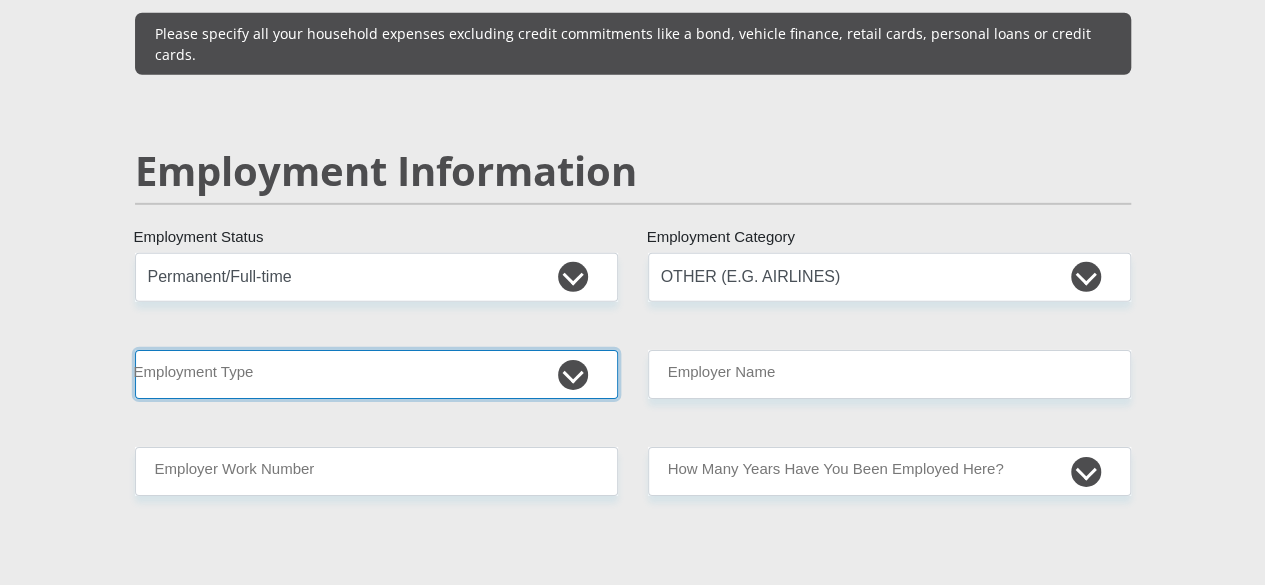 click on "College/Lecturer
Craft Seller
Creative
Driver
Executive
Farmer
Forces - Non Commissioned
Forces - Officer
Hawker
Housewife
Labourer
Licenced Professional
Manager
Miner
Non Licenced Professional
Office Staff/Clerk
Outside Worker
Pensioner
Permanent Teacher
Production/Manufacturing
Sales
Self-Employed
Semi-Professional Worker
Service Industry  Social Worker  Student" at bounding box center (376, 374) 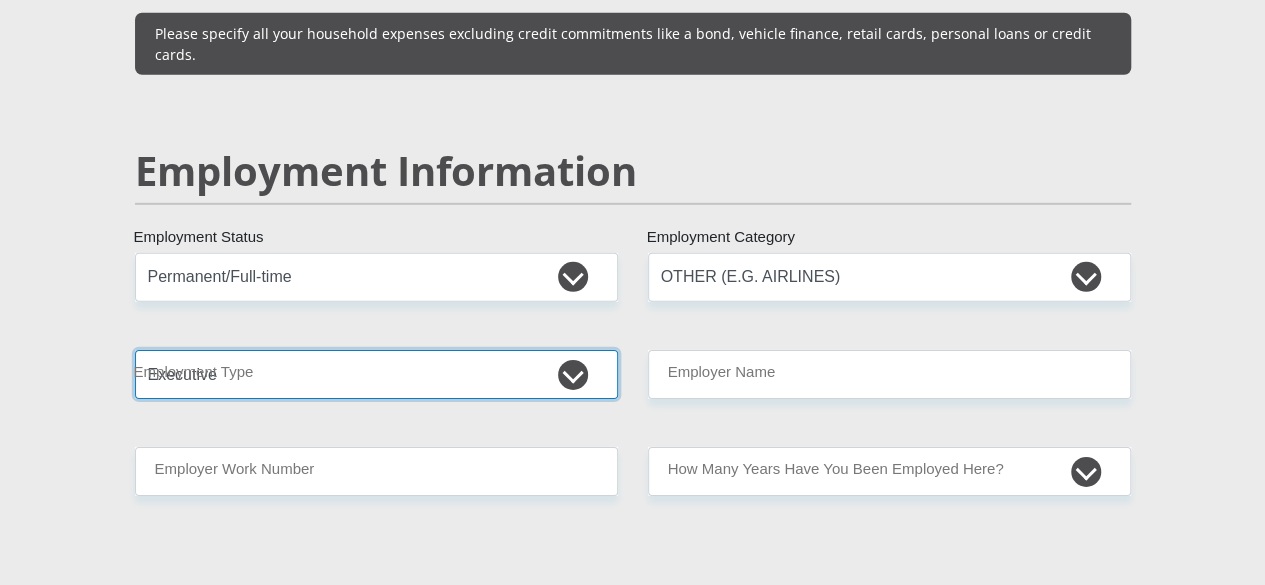 click on "College/Lecturer
Craft Seller
Creative
Driver
Executive
Farmer
Forces - Non Commissioned
Forces - Officer
Hawker
Housewife
Labourer
Licenced Professional
Manager
Miner
Non Licenced Professional
Office Staff/Clerk
Outside Worker
Pensioner
Permanent Teacher
Production/Manufacturing
Sales
Self-Employed
Semi-Professional Worker
Service Industry  Social Worker  Student" at bounding box center [376, 374] 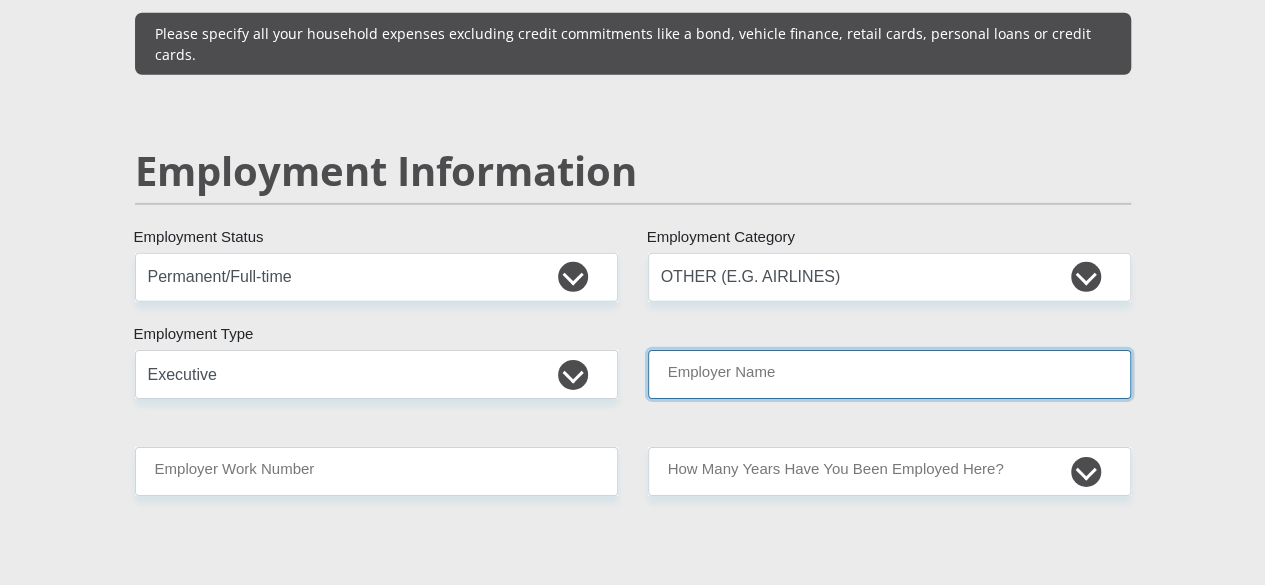 click on "Employer Name" at bounding box center [889, 374] 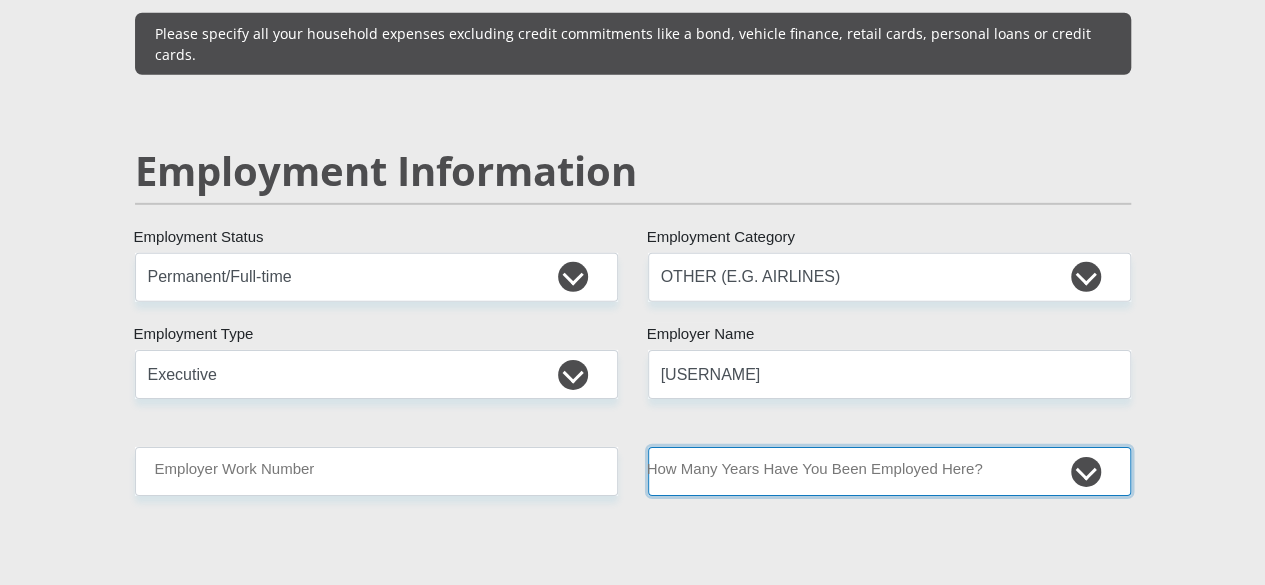 click on "less than 1 year
1-3 years
3-5 years
5+ years" at bounding box center [889, 471] 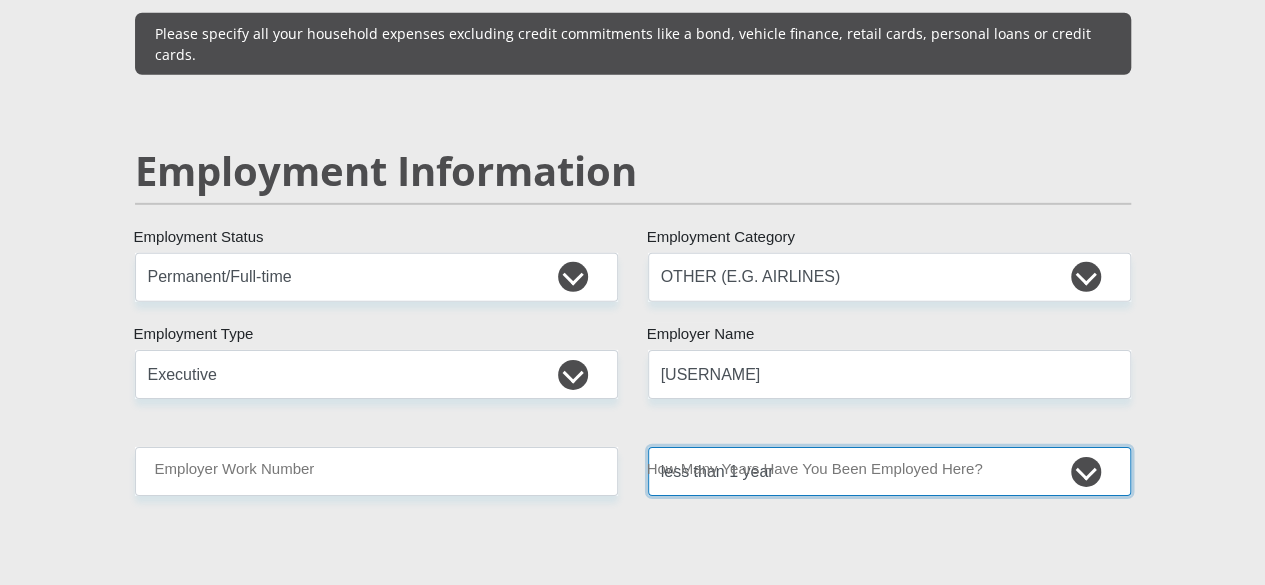 click on "less than 1 year
1-3 years
3-5 years
5+ years" at bounding box center (889, 471) 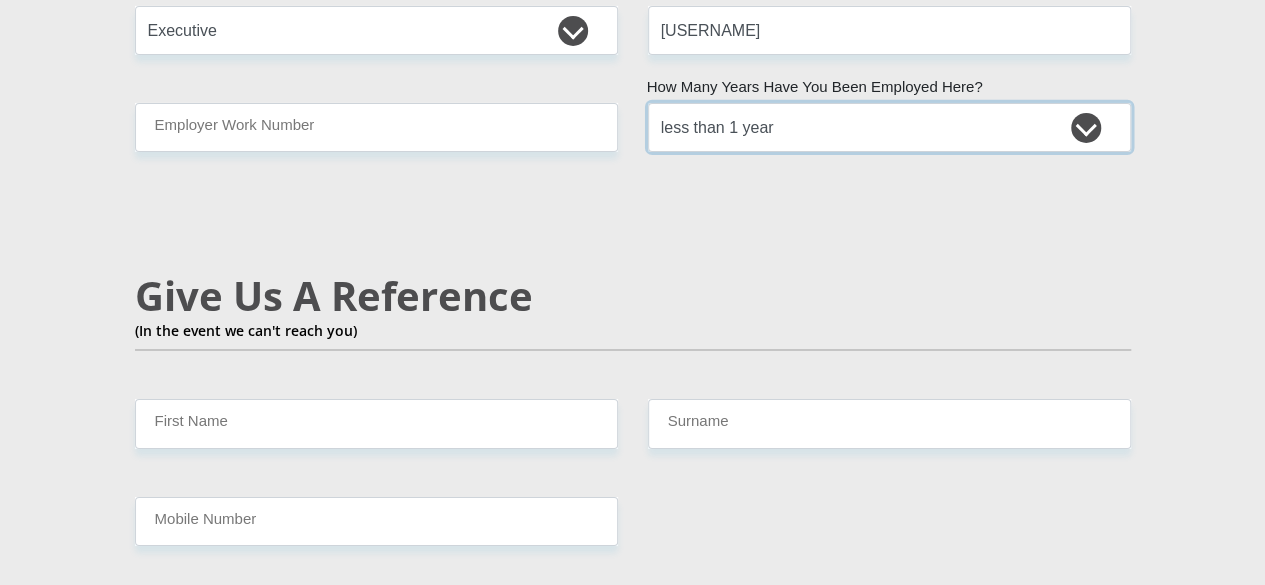 scroll, scrollTop: 3300, scrollLeft: 0, axis: vertical 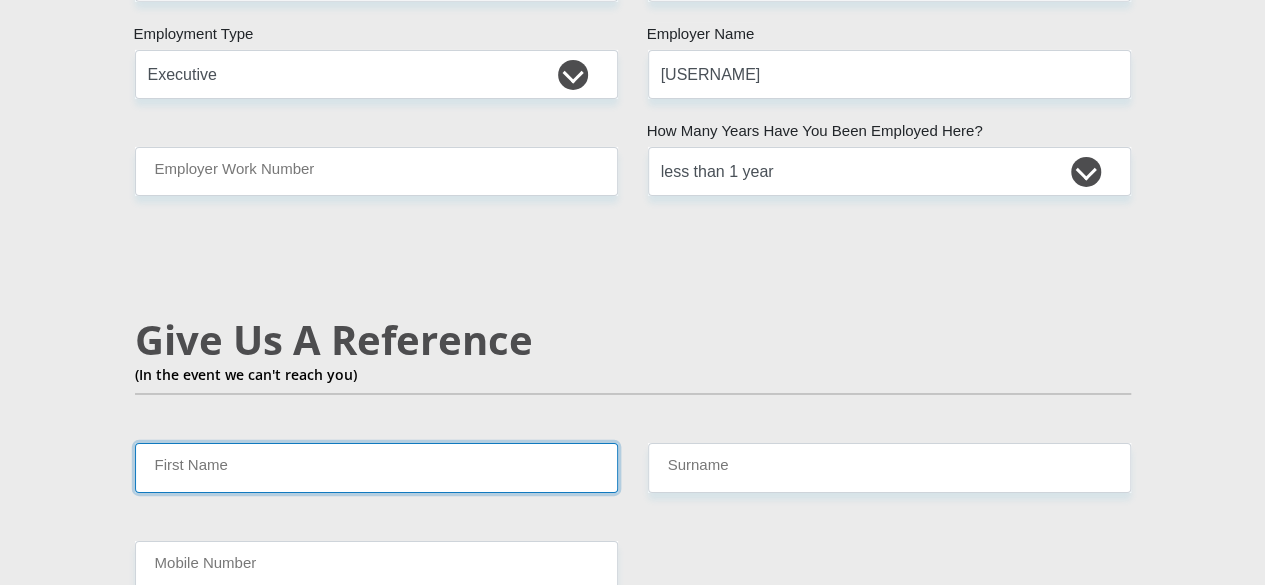 click on "First Name" at bounding box center [376, 467] 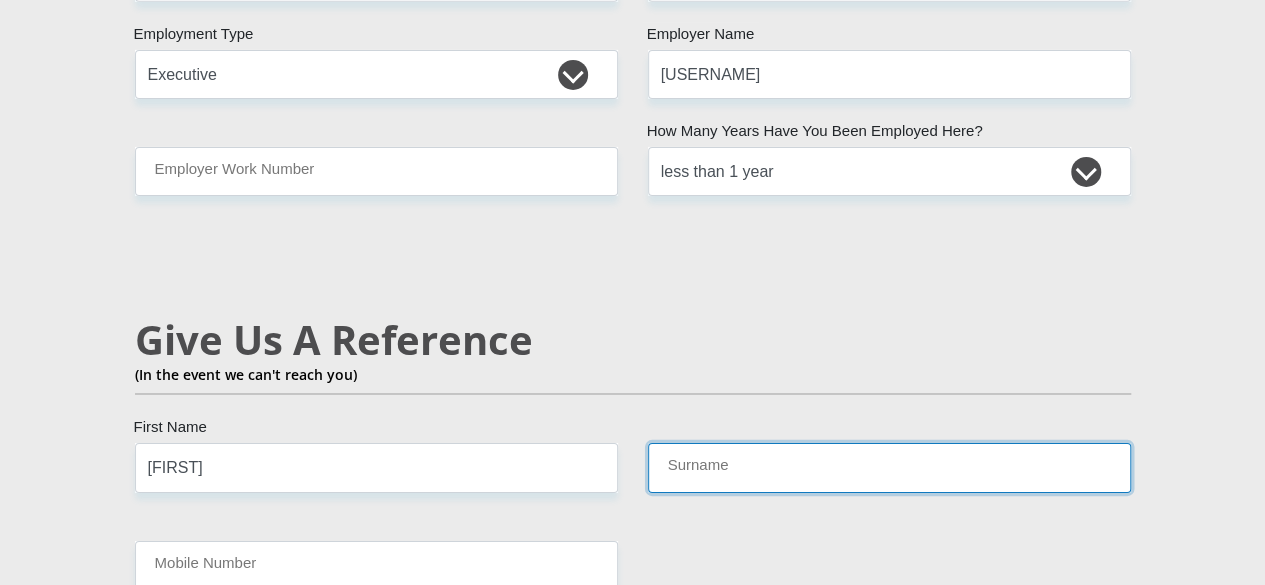 click on "Surname" at bounding box center (889, 467) 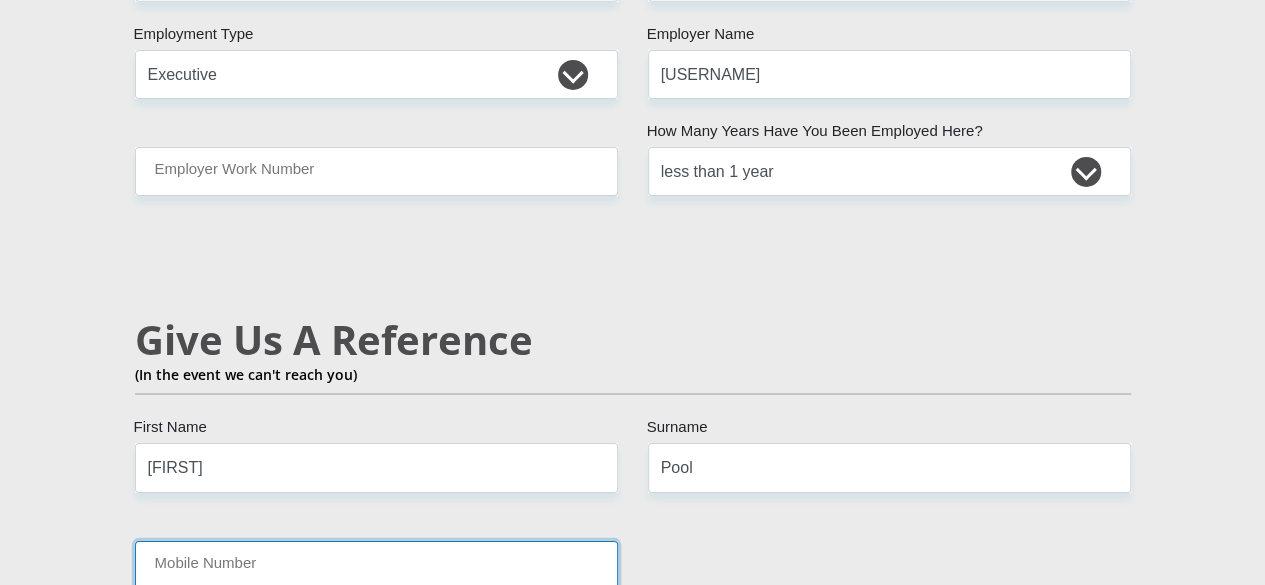 click on "Mobile Number" at bounding box center [376, 565] 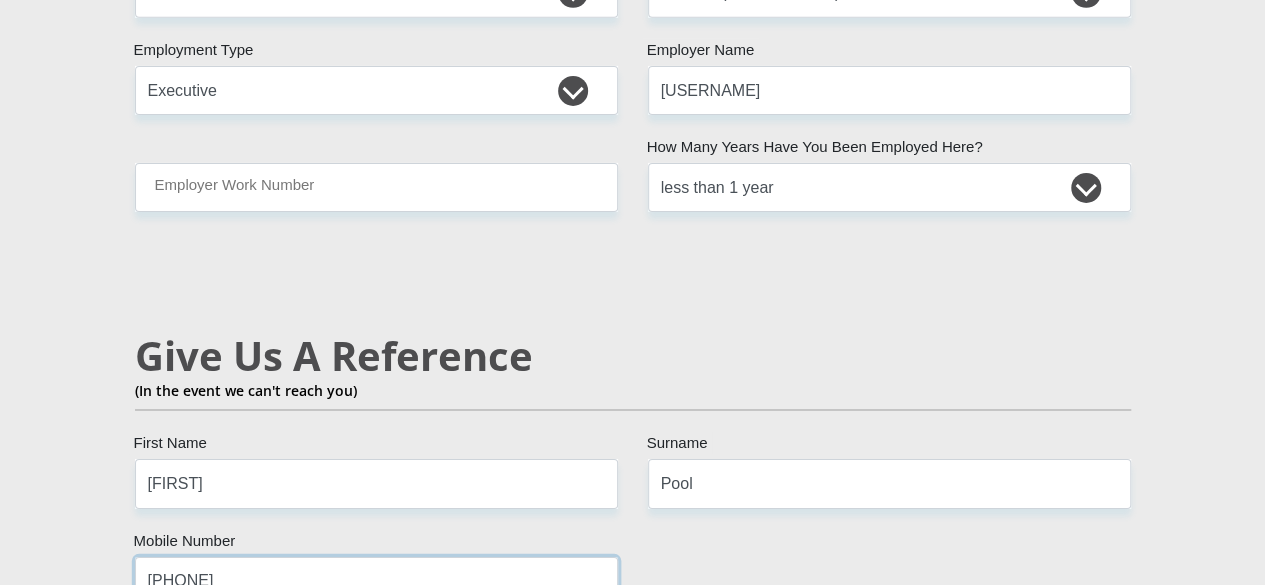 scroll, scrollTop: 3200, scrollLeft: 0, axis: vertical 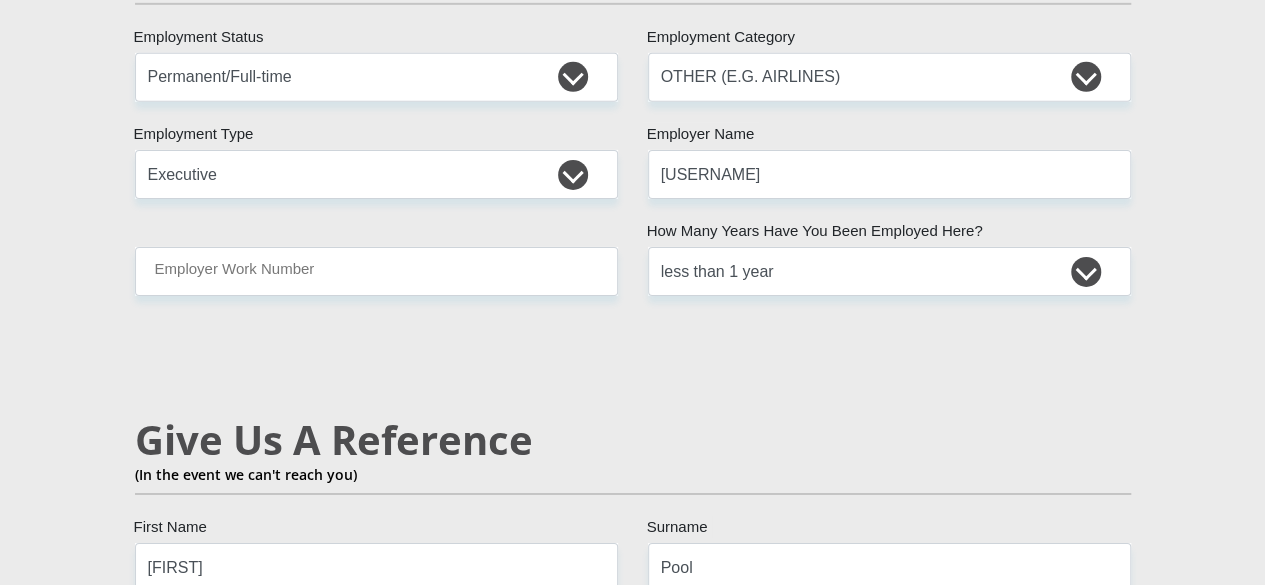 type on "[PHONE]" 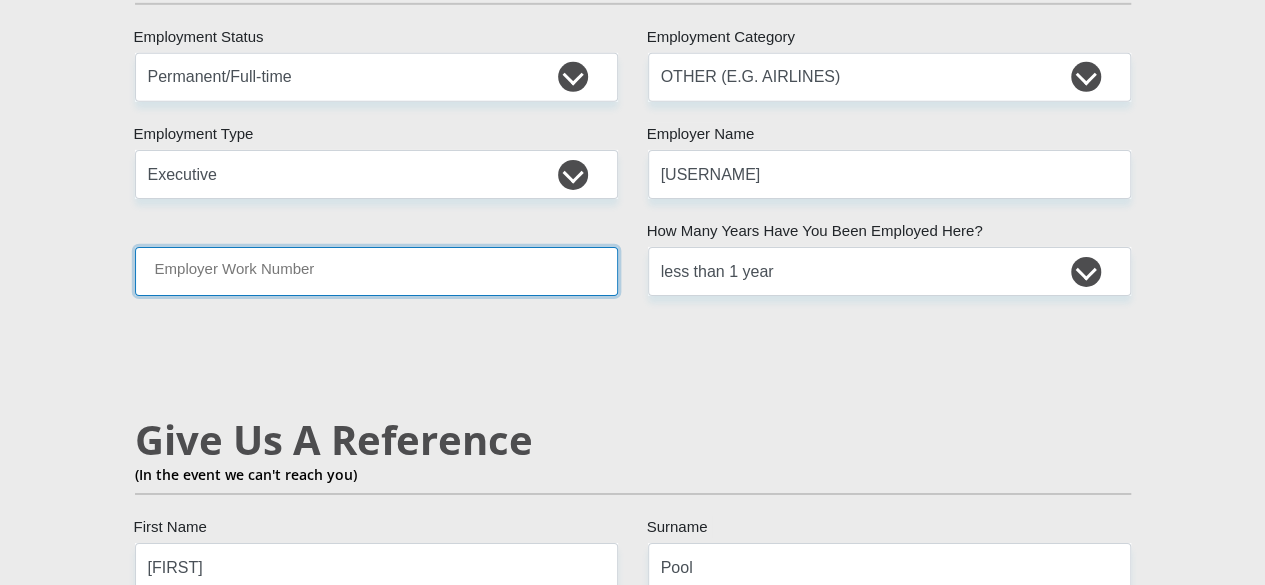 click on "Employer Work Number" at bounding box center (376, 271) 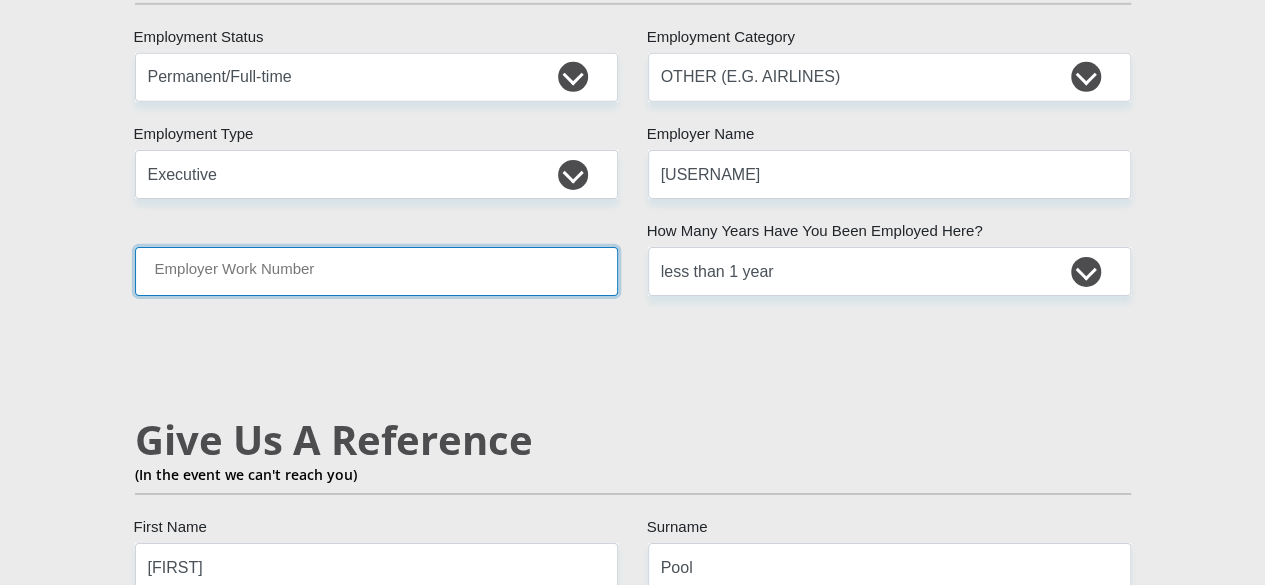 type on "[PHONE]" 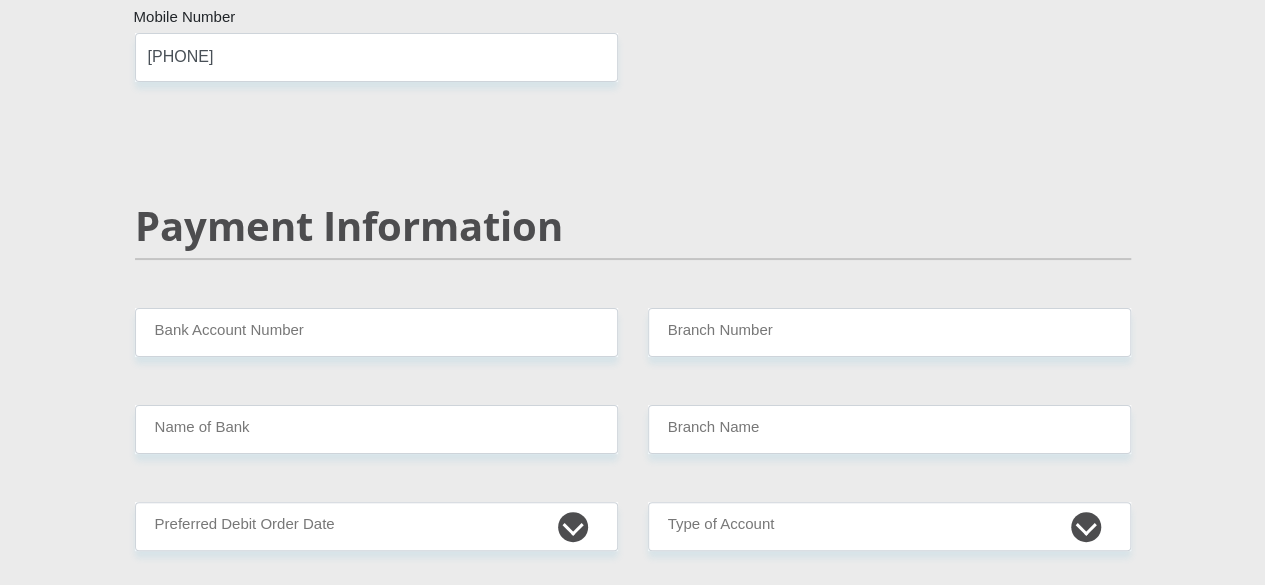 scroll, scrollTop: 3900, scrollLeft: 0, axis: vertical 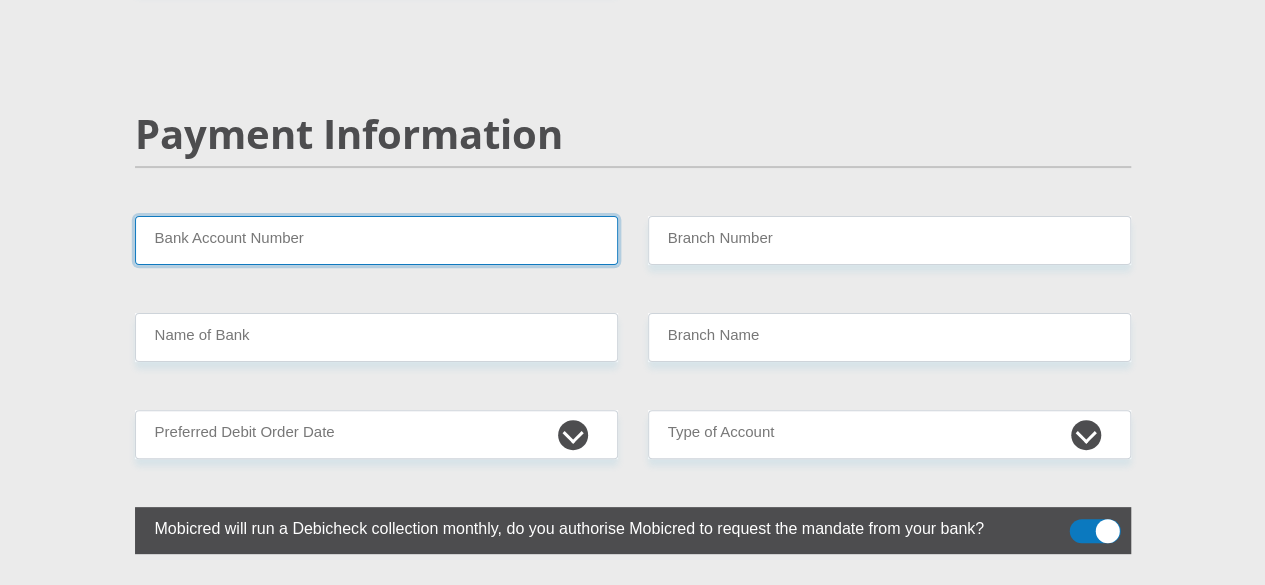 click on "Bank Account Number" at bounding box center (376, 240) 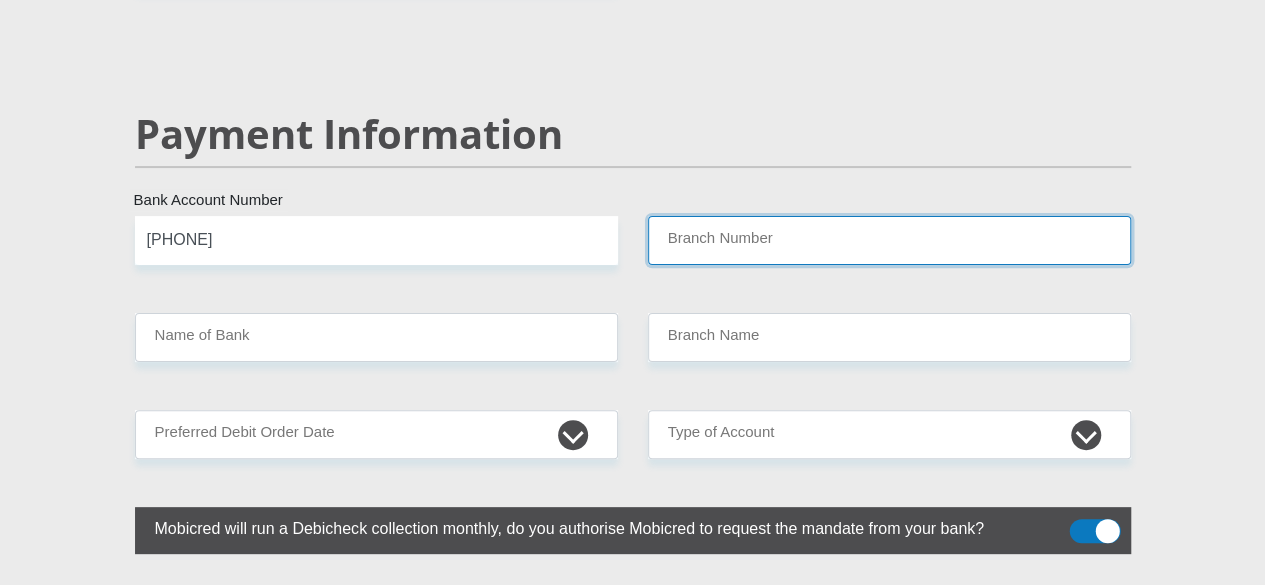 click on "Branch Number" at bounding box center (889, 240) 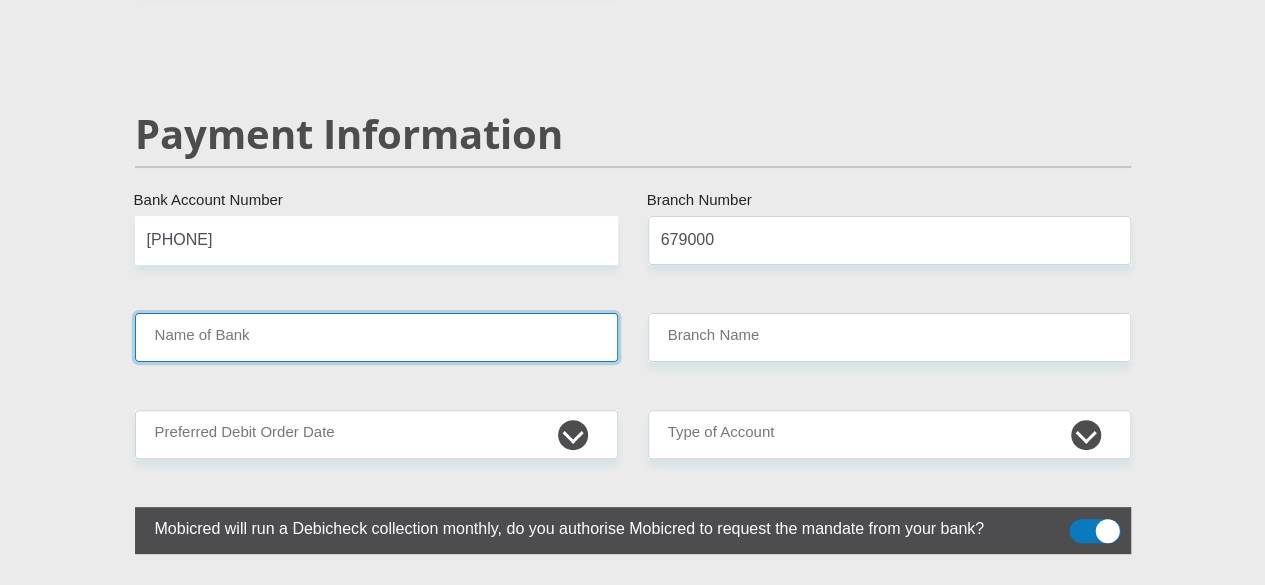 click on "Name of Bank" at bounding box center (376, 337) 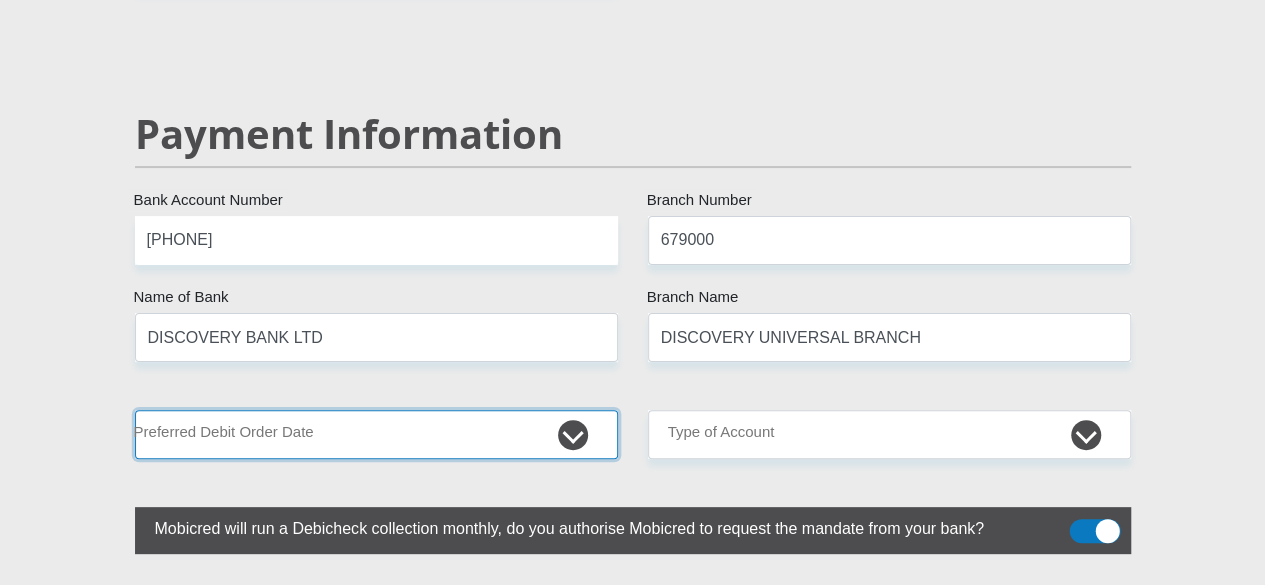 click on "1st
2nd
3rd
4th
5th
7th
18th
19th
20th
21st
22nd
23rd
24th
25th
26th
27th
28th
29th
30th" at bounding box center [376, 434] 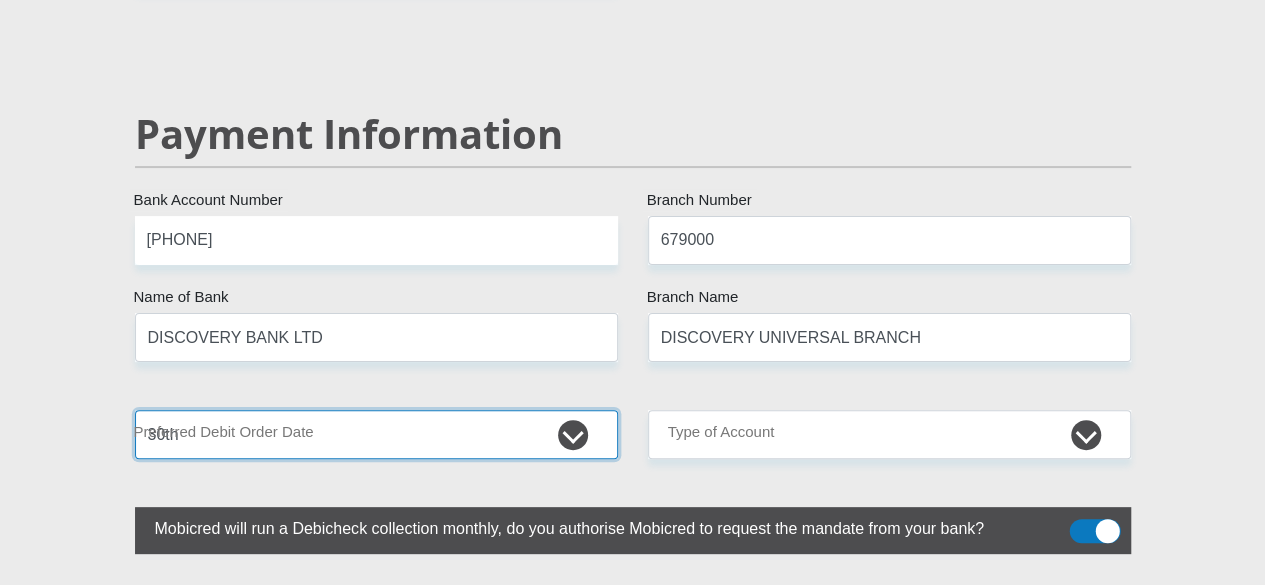 click on "1st
2nd
3rd
4th
5th
7th
18th
19th
20th
21st
22nd
23rd
24th
25th
26th
27th
28th
29th
30th" at bounding box center [376, 434] 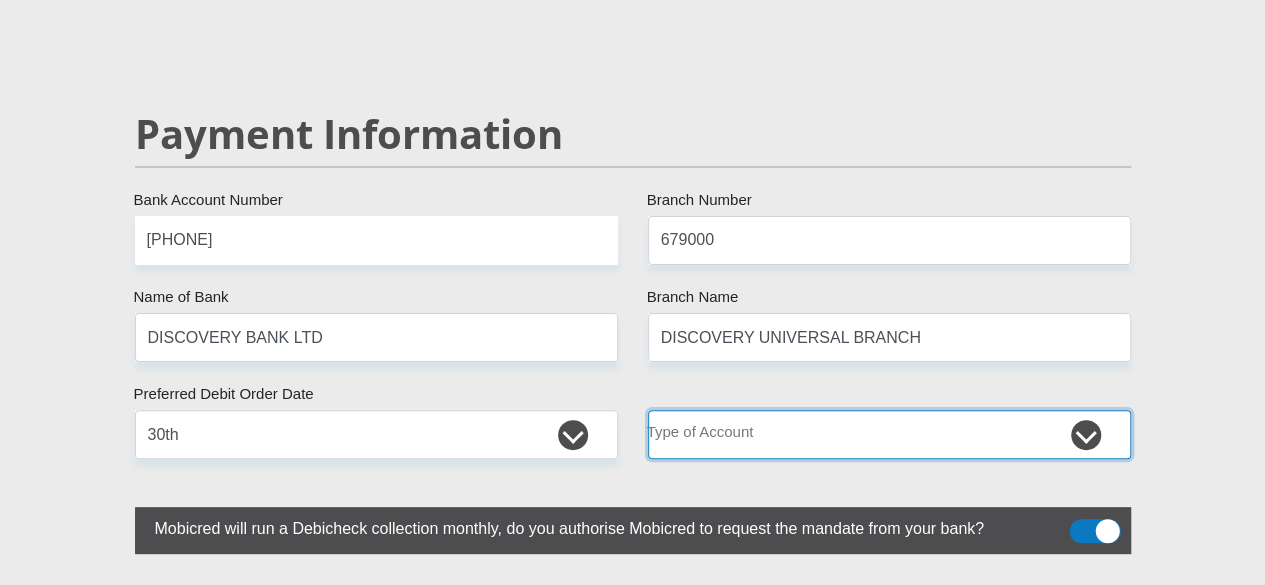 click on "Cheque
Savings" at bounding box center [889, 434] 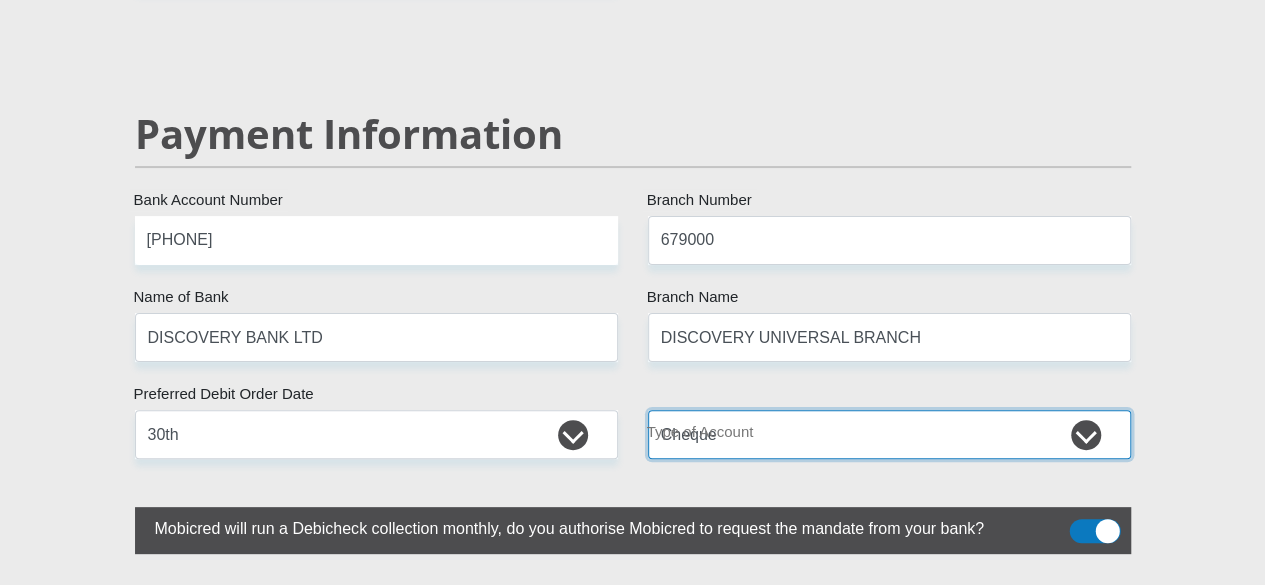 click on "Cheque
Savings" at bounding box center (889, 434) 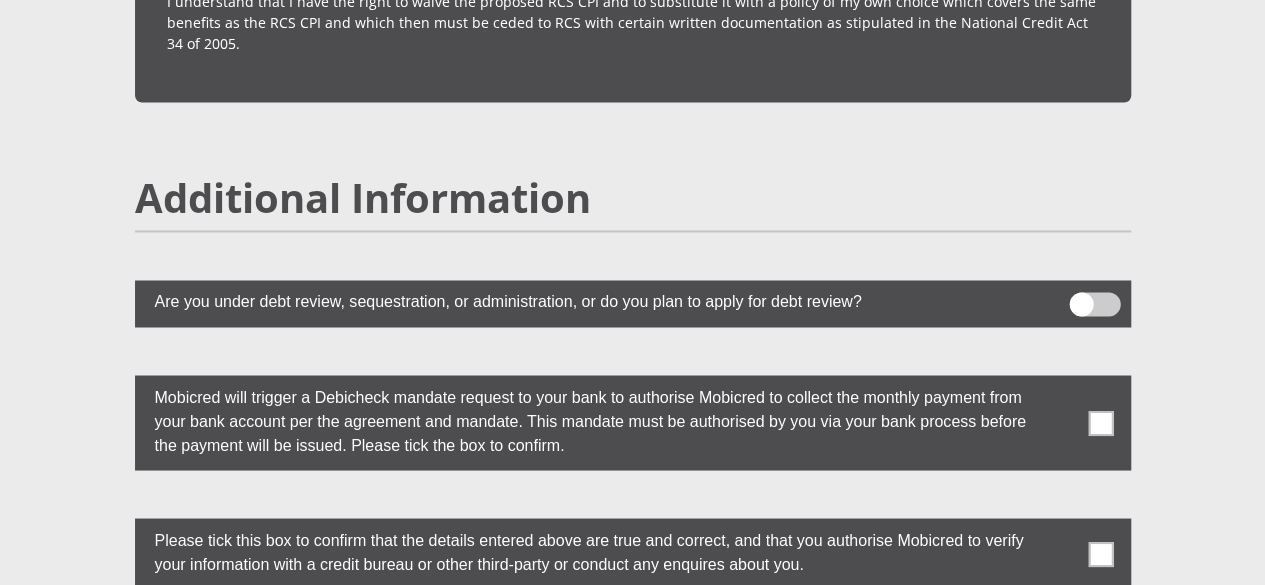 scroll, scrollTop: 5400, scrollLeft: 0, axis: vertical 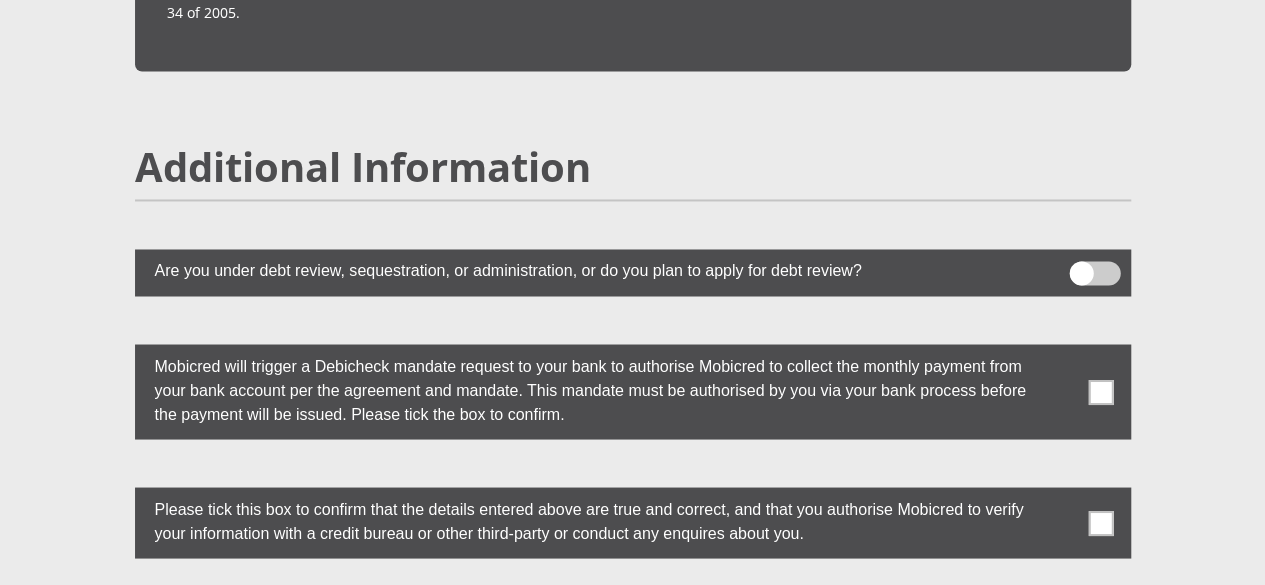click at bounding box center (1100, 391) 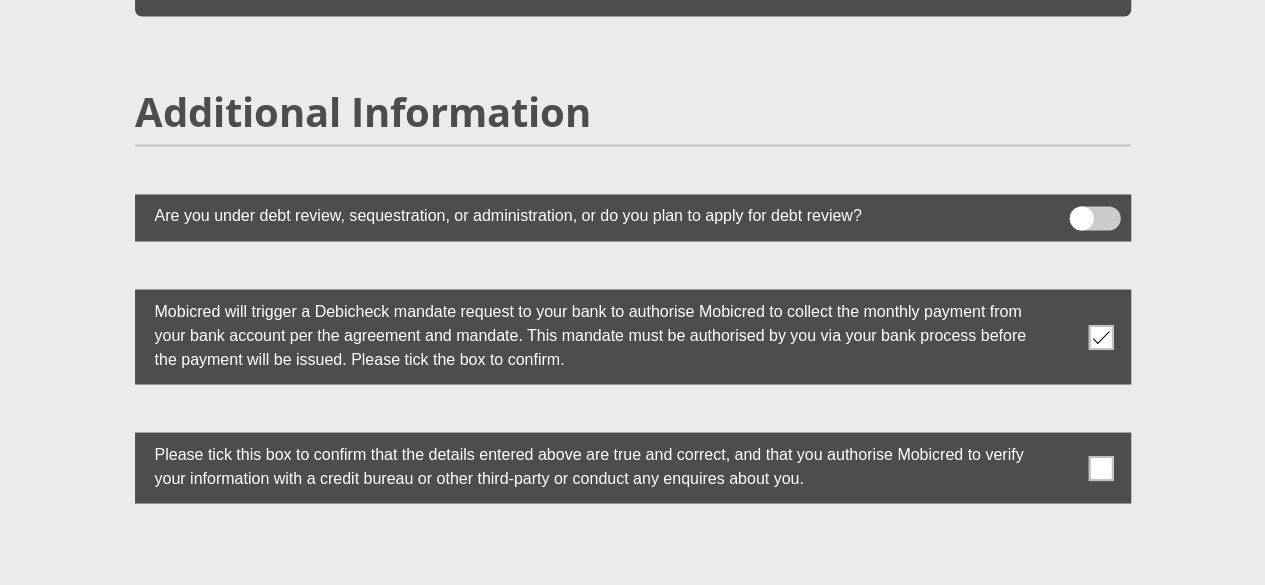 scroll, scrollTop: 5500, scrollLeft: 0, axis: vertical 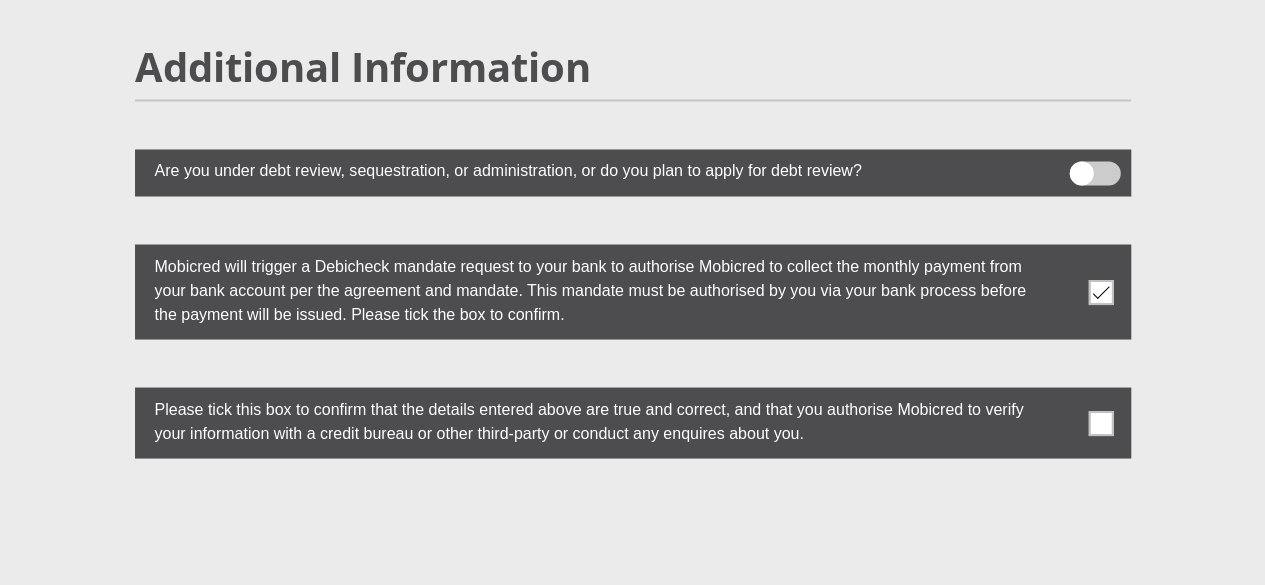 click at bounding box center (1100, 422) 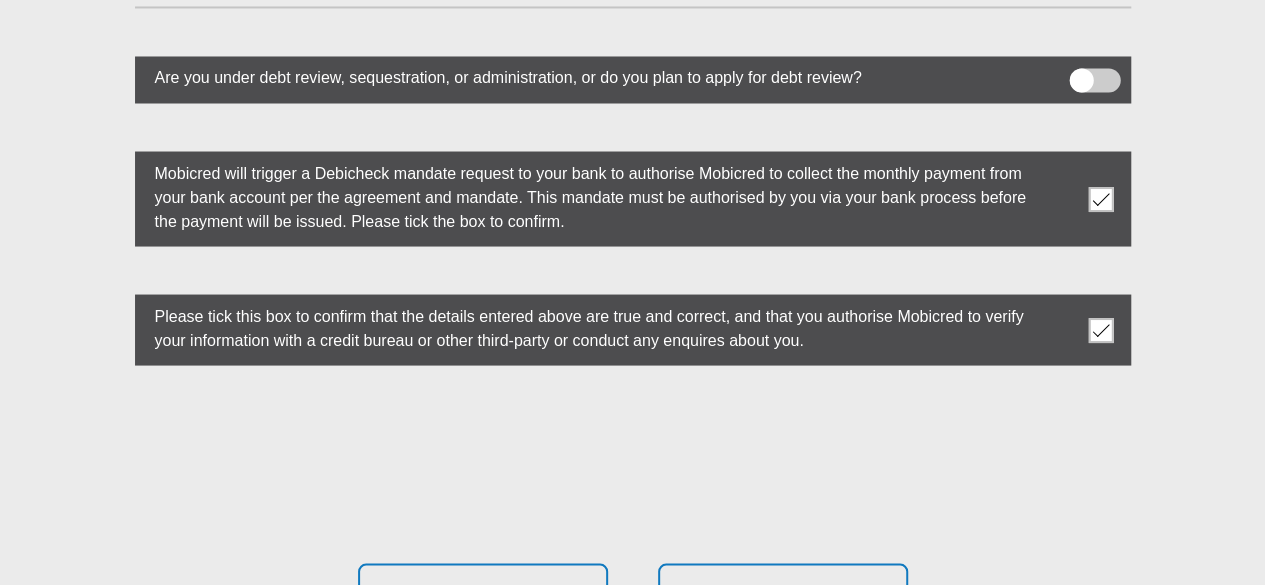 scroll, scrollTop: 5700, scrollLeft: 0, axis: vertical 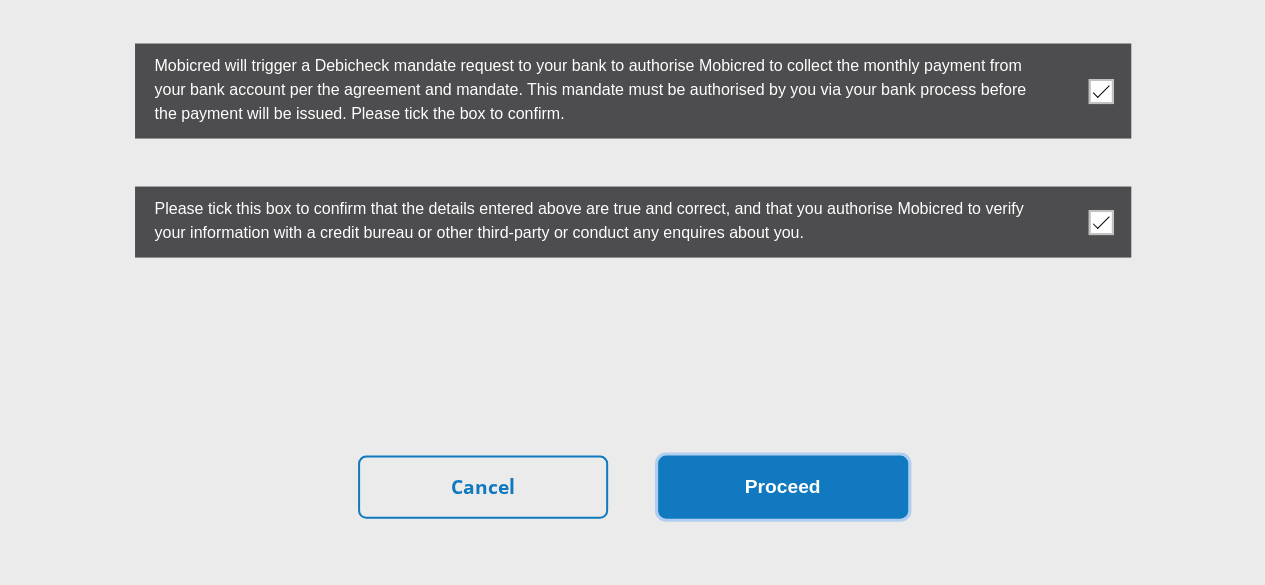 click on "Proceed" at bounding box center (783, 487) 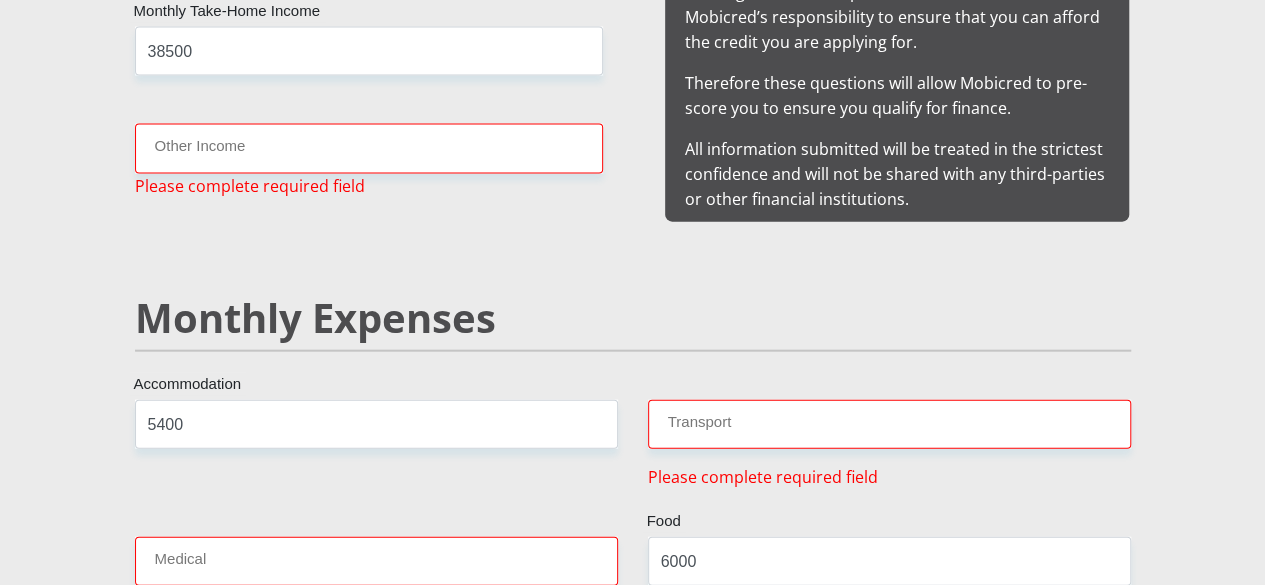 scroll, scrollTop: 2181, scrollLeft: 0, axis: vertical 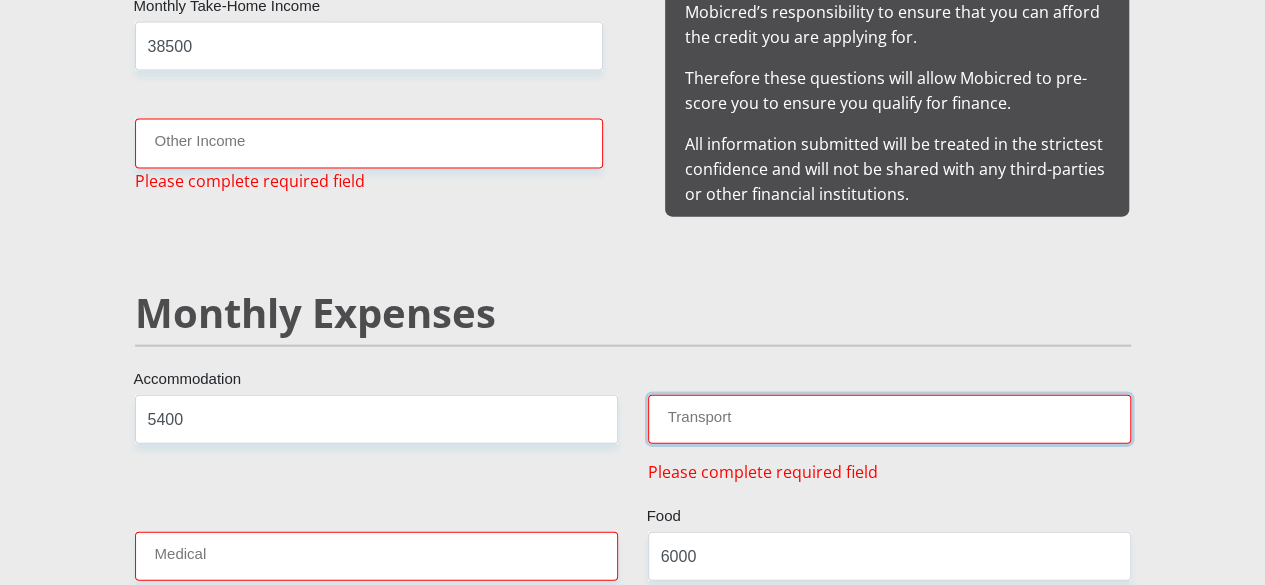 click on "Transport" at bounding box center (889, 419) 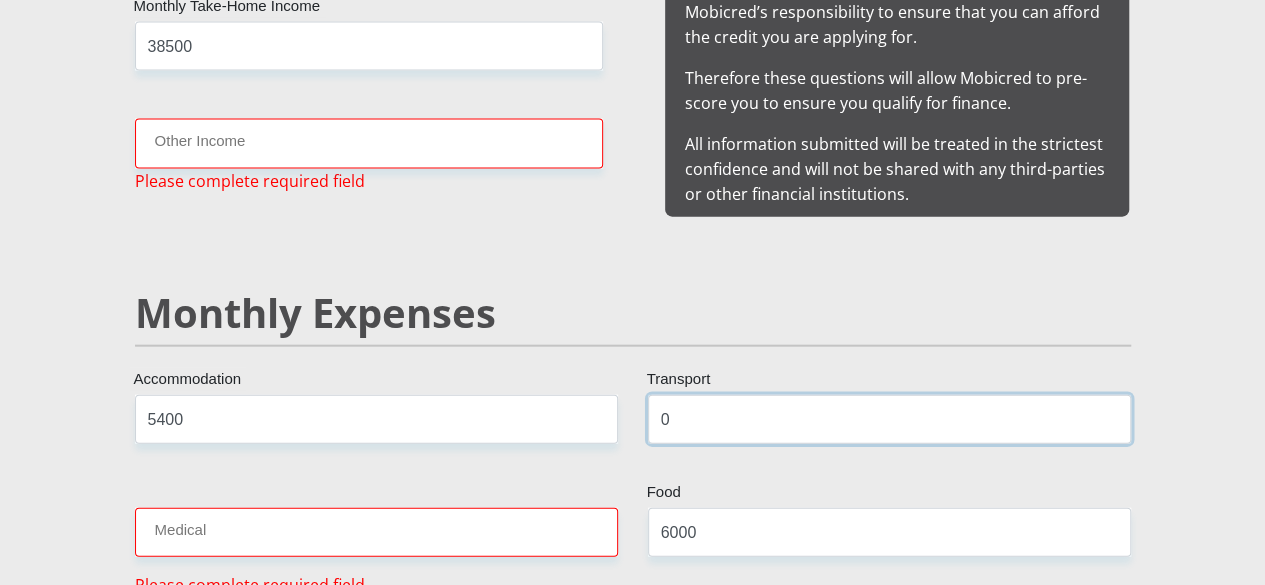 type on "0" 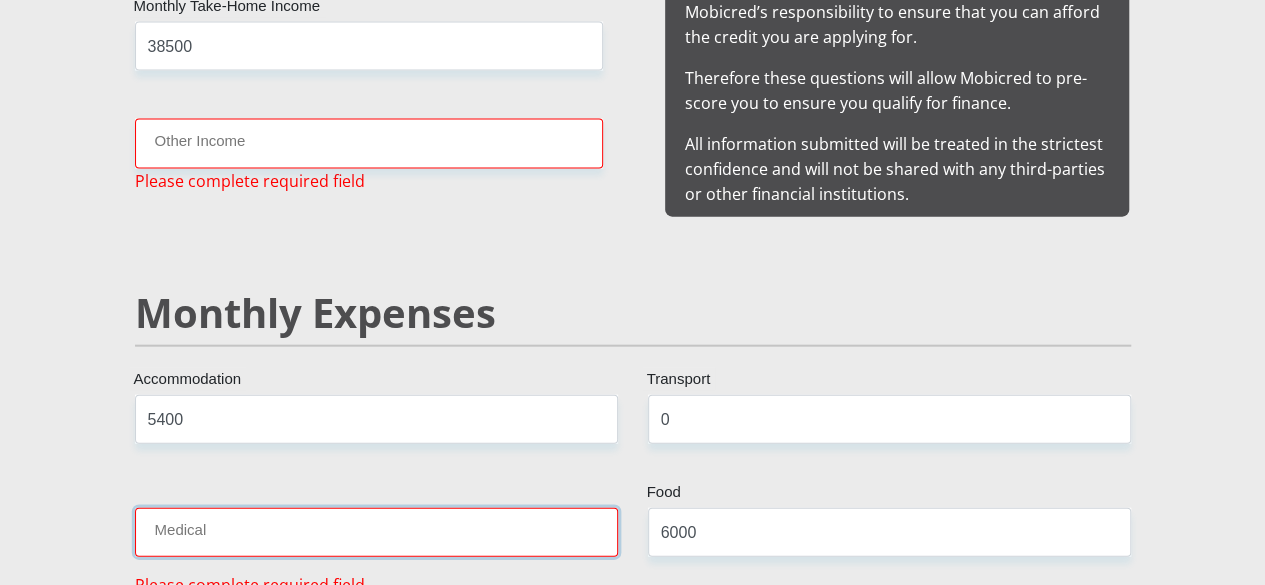 click on "Medical" at bounding box center (376, 532) 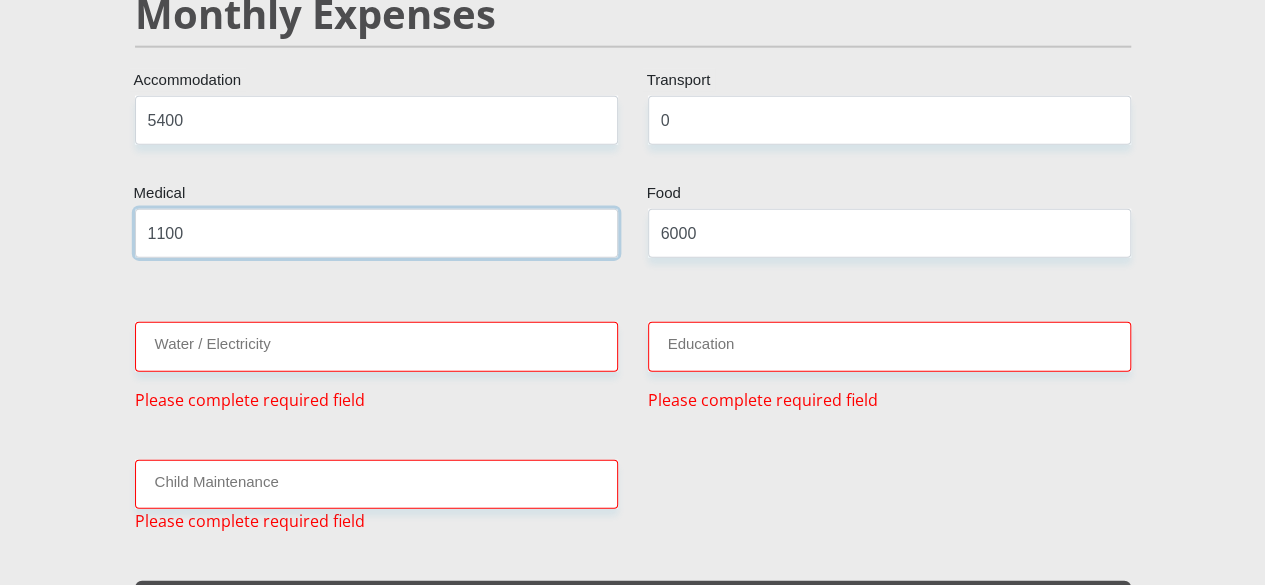 scroll, scrollTop: 2481, scrollLeft: 0, axis: vertical 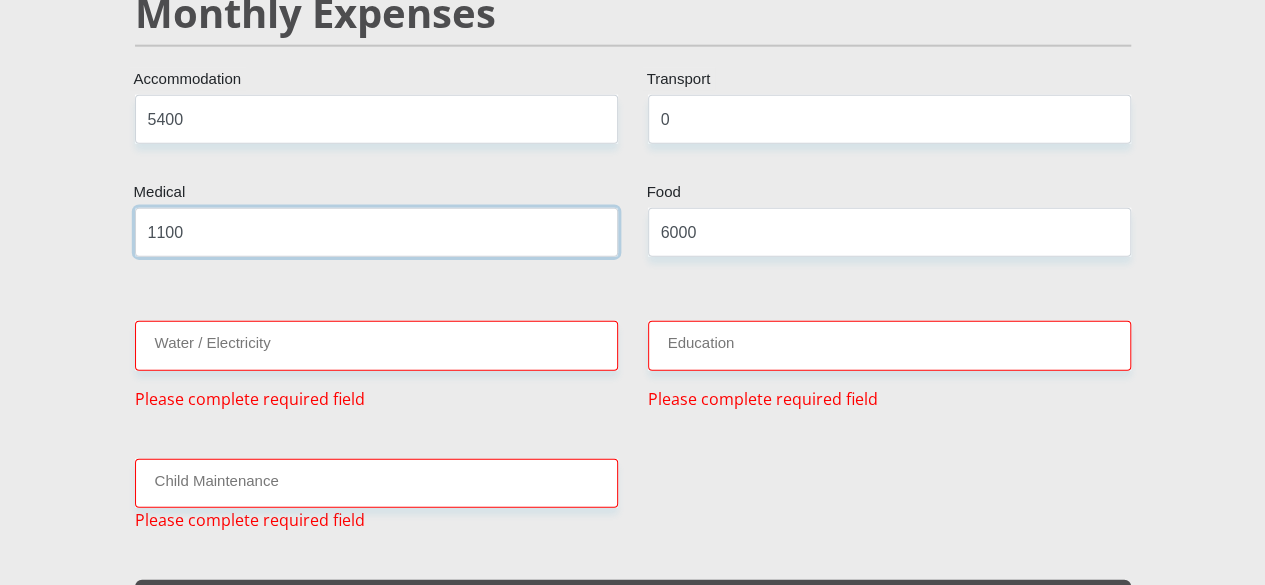 type on "1100" 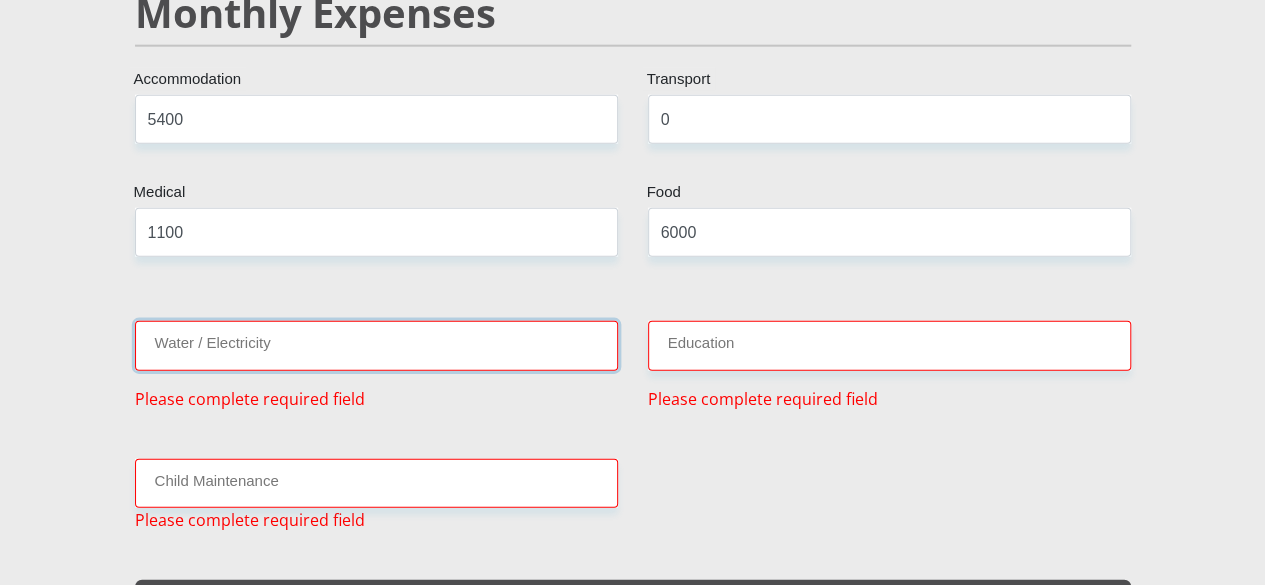 click on "Water / Electricity" at bounding box center [376, 345] 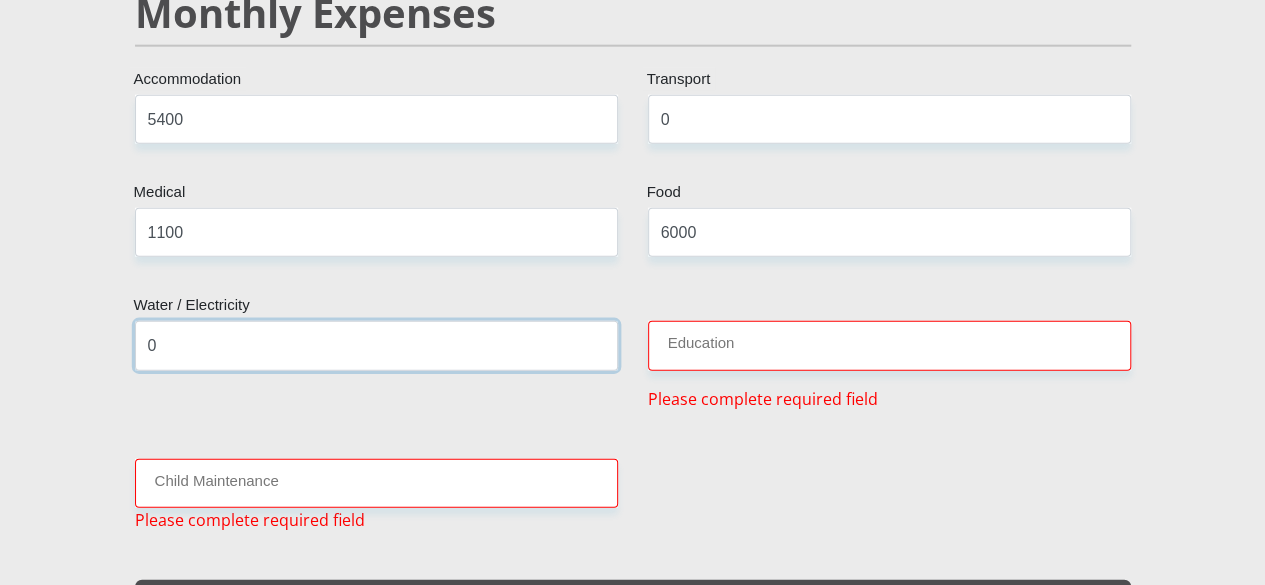 type on "0" 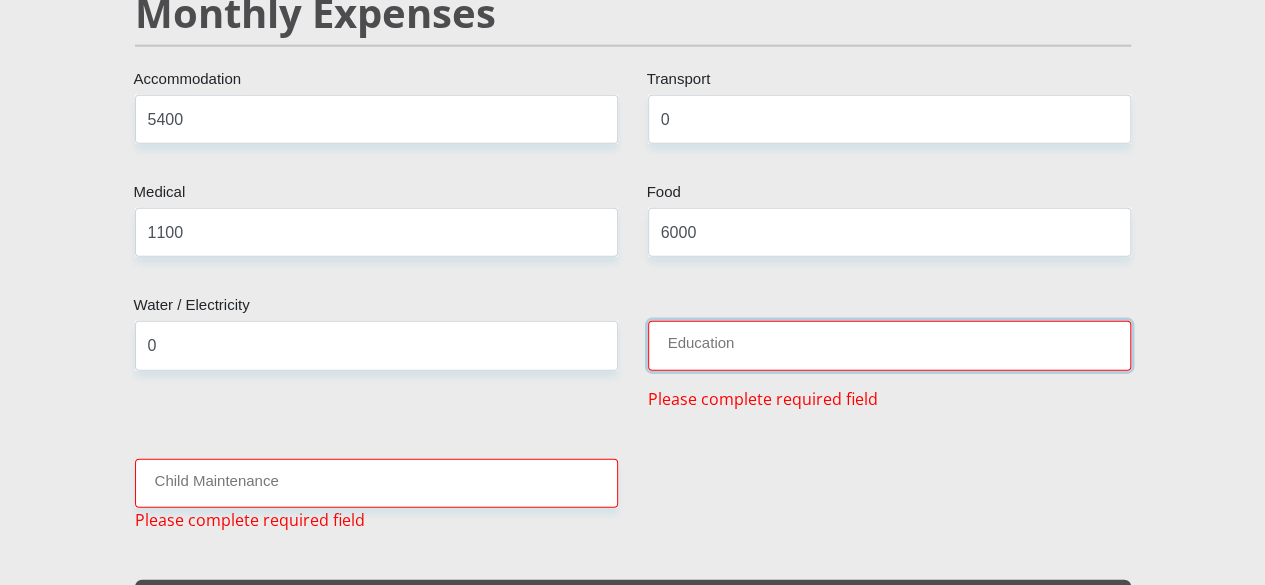 click on "Education" at bounding box center (889, 345) 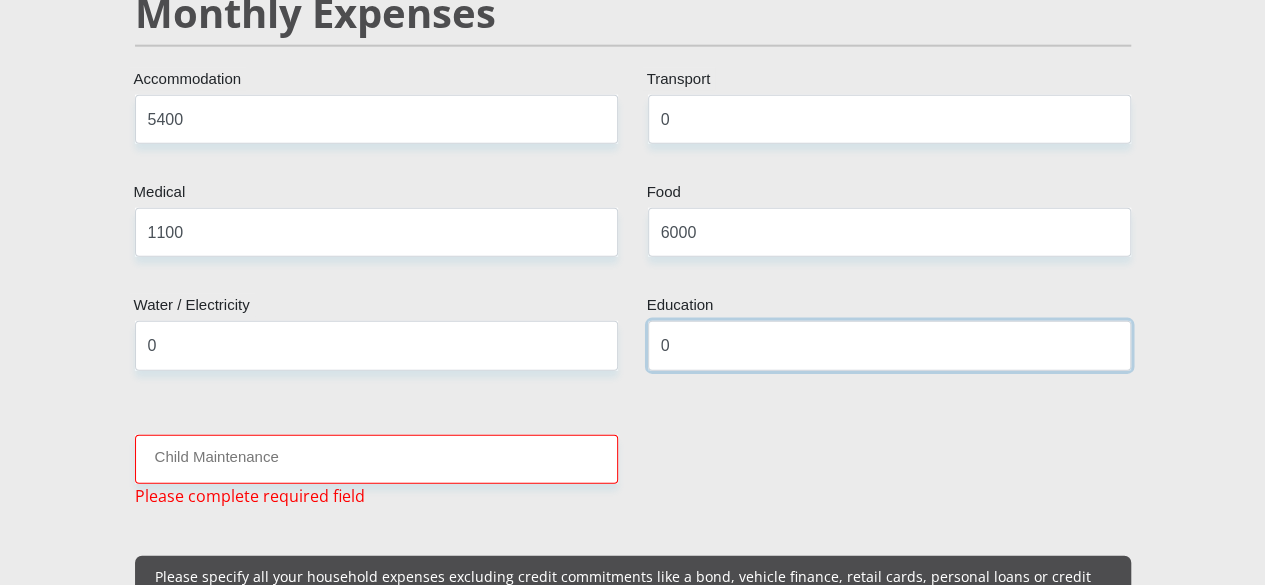 type on "0" 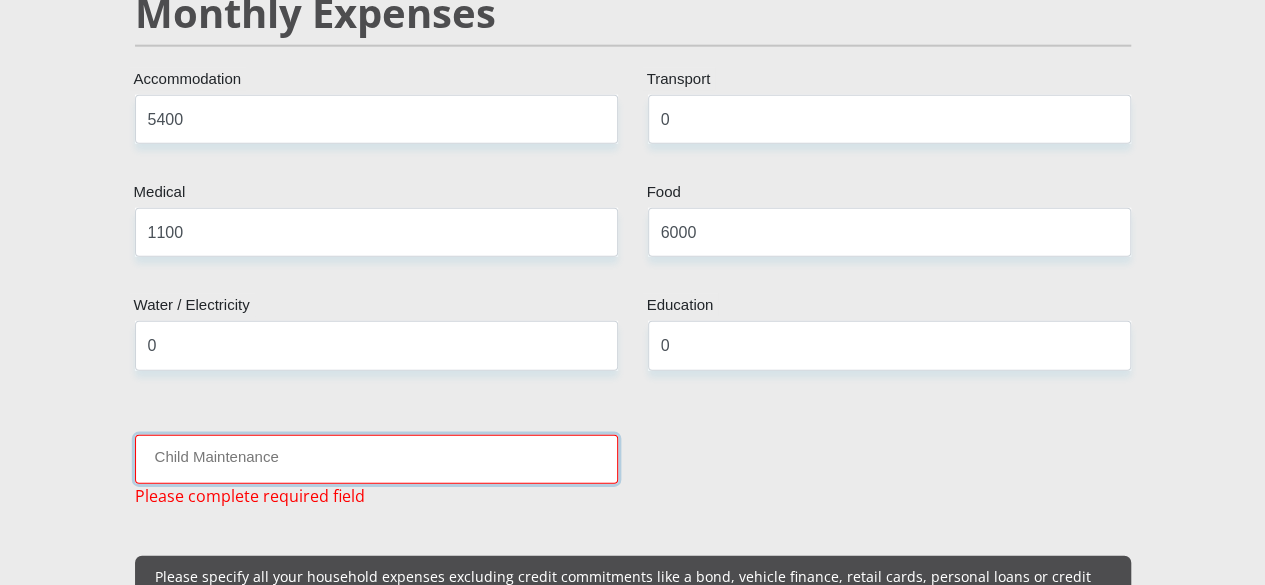 click on "Child Maintenance" at bounding box center [376, 459] 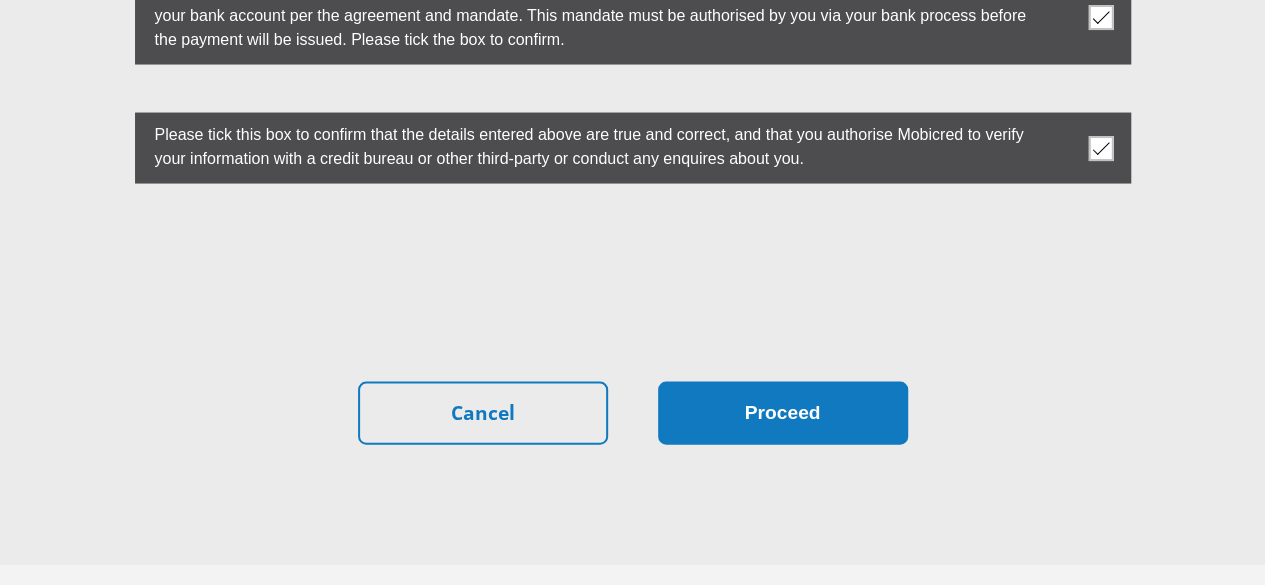 type on "0" 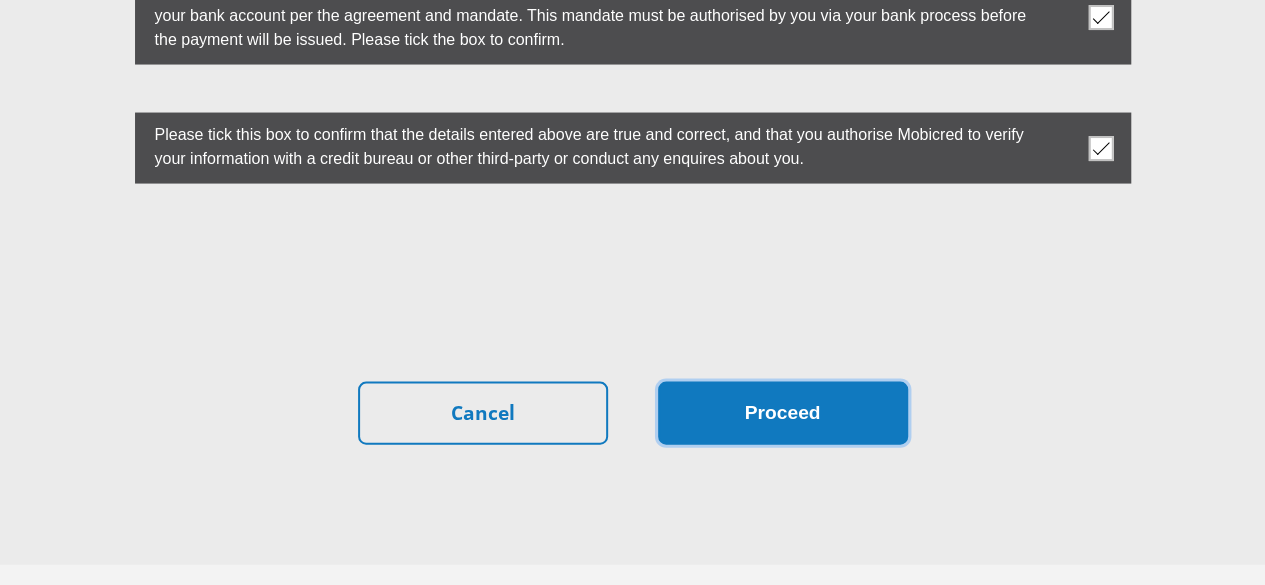 click on "Proceed" at bounding box center [783, 413] 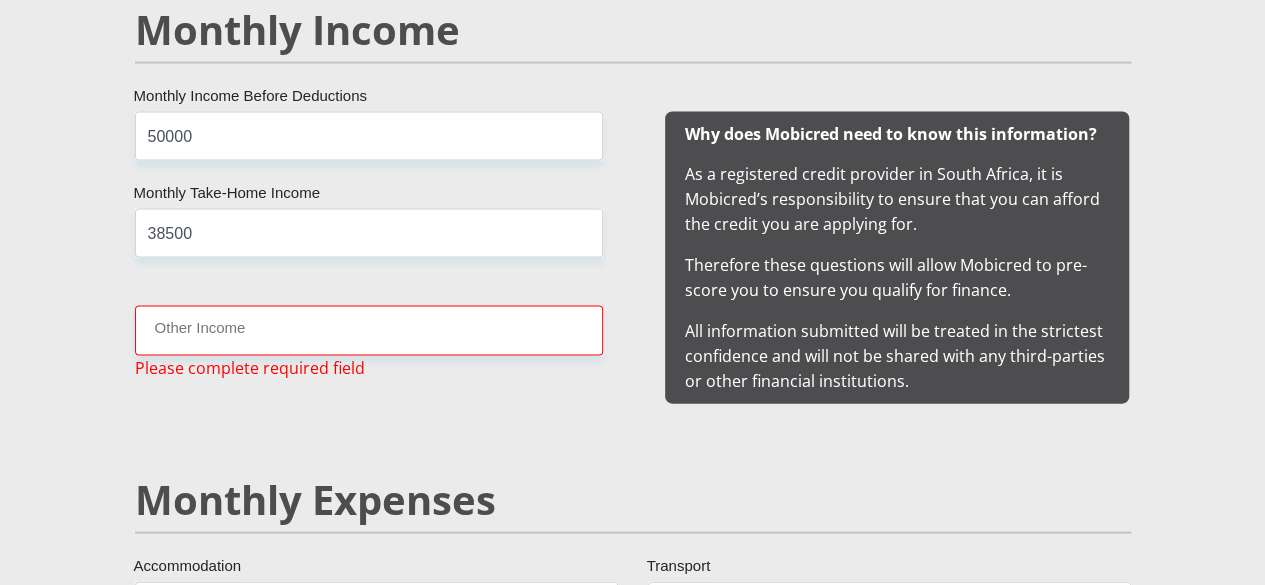 scroll, scrollTop: 1981, scrollLeft: 0, axis: vertical 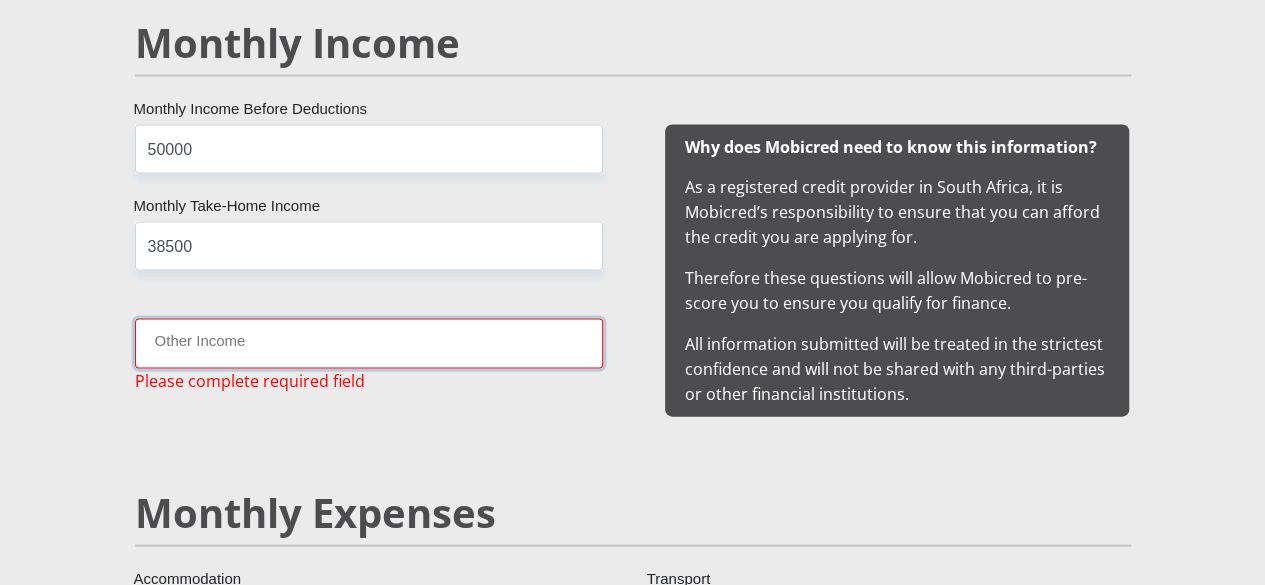 click on "Other Income" at bounding box center (369, 343) 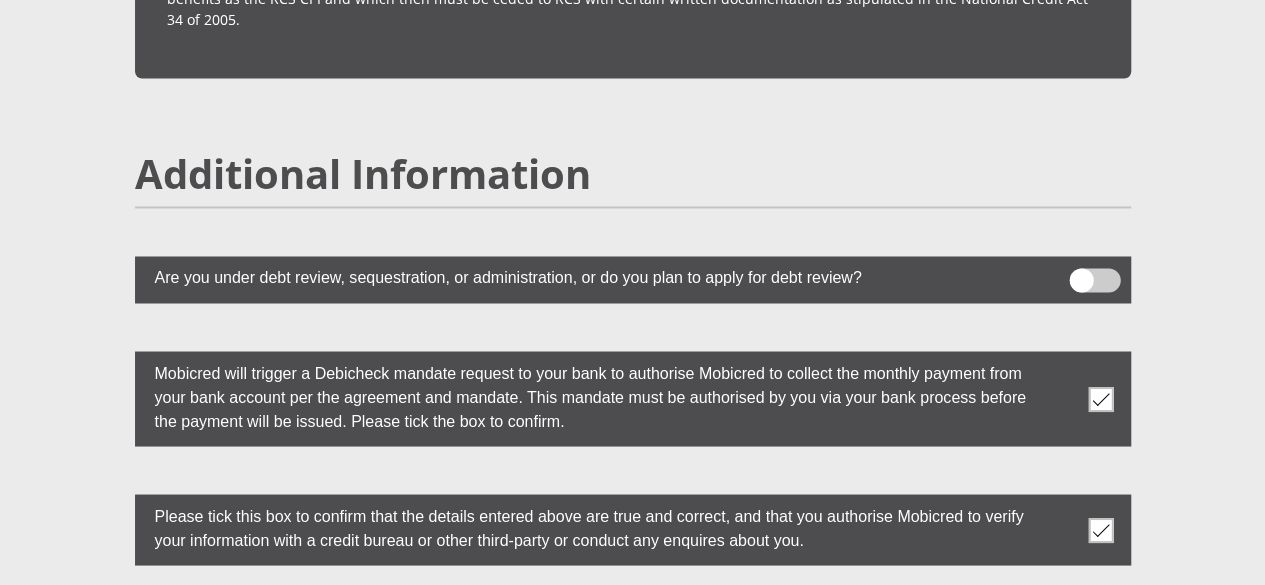 scroll, scrollTop: 5774, scrollLeft: 0, axis: vertical 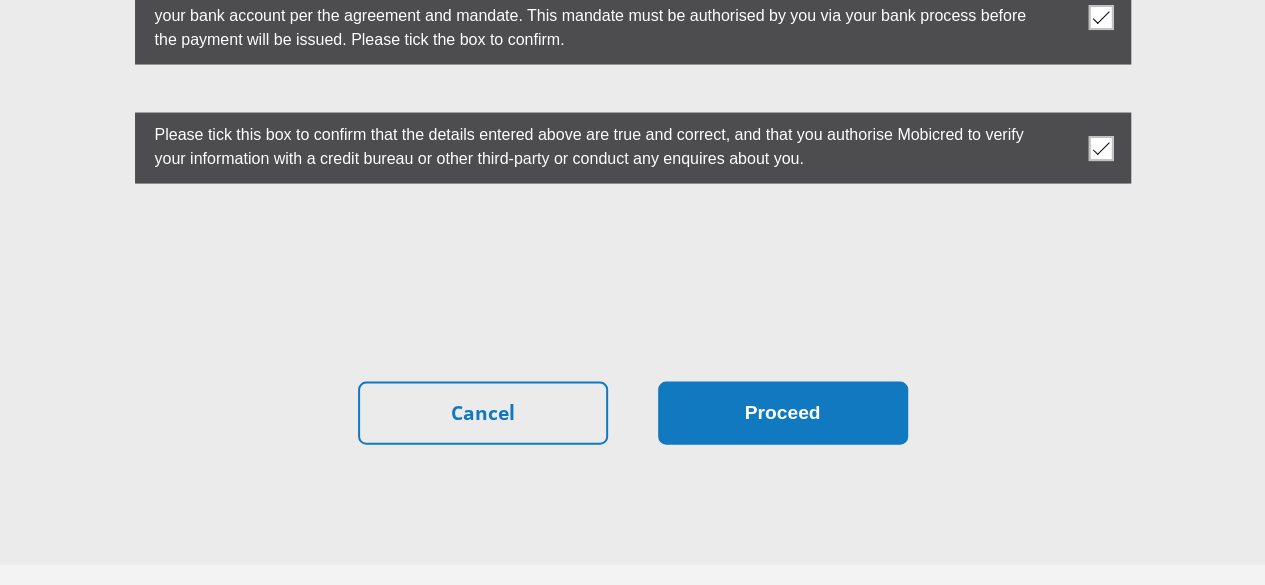 type on "0" 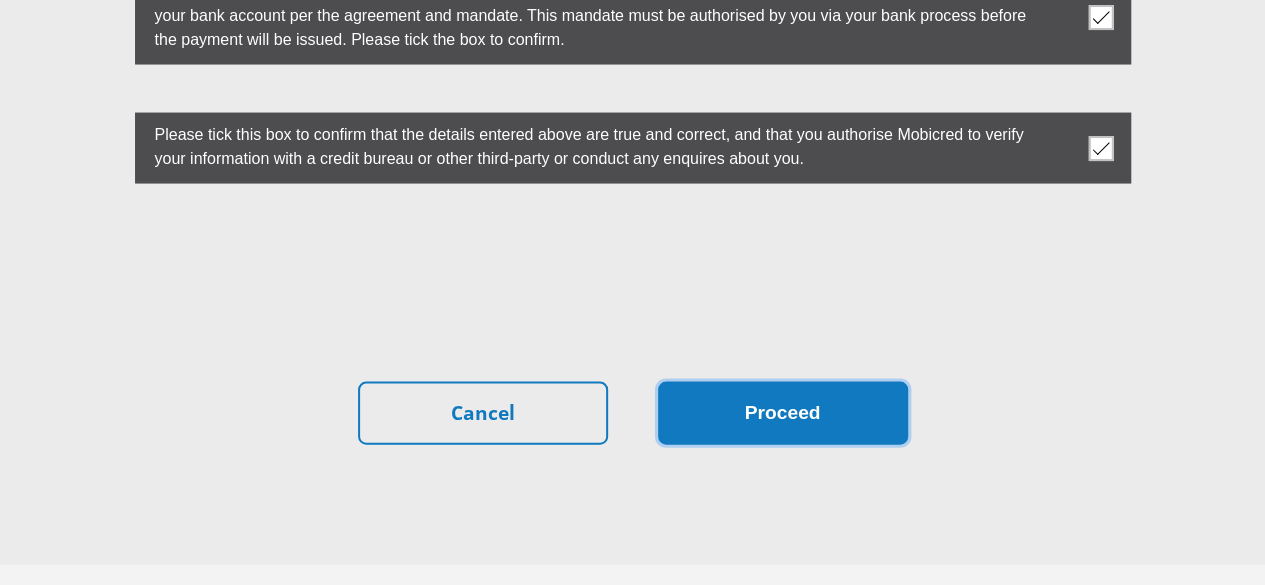 click on "Proceed" at bounding box center [783, 413] 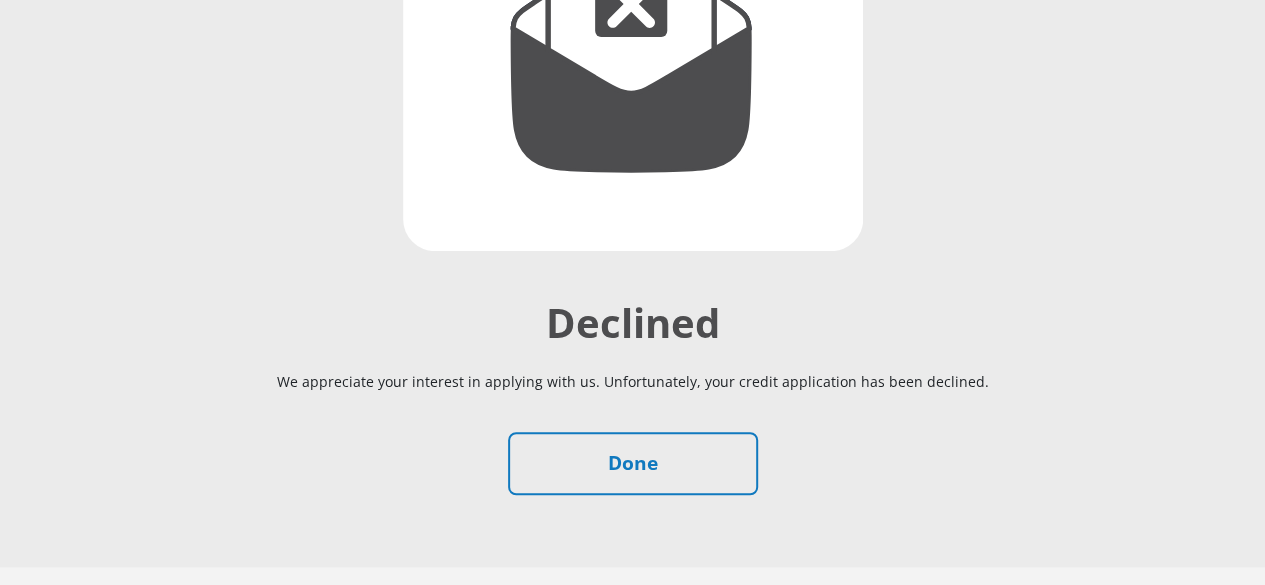 scroll, scrollTop: 487, scrollLeft: 0, axis: vertical 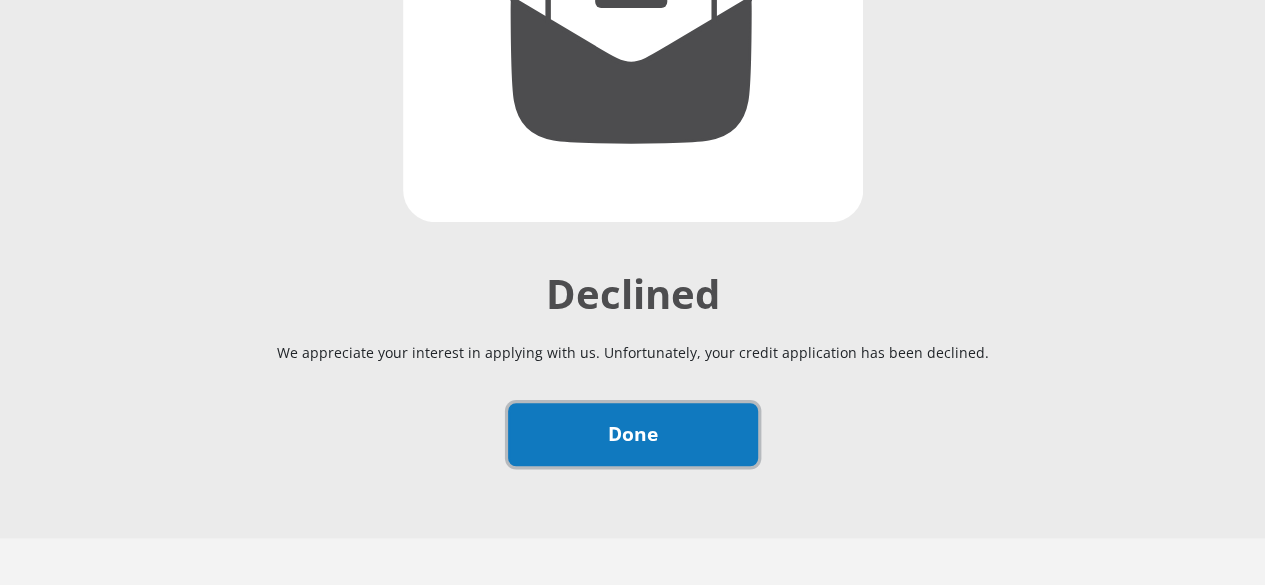 click on "Done" at bounding box center [633, 434] 